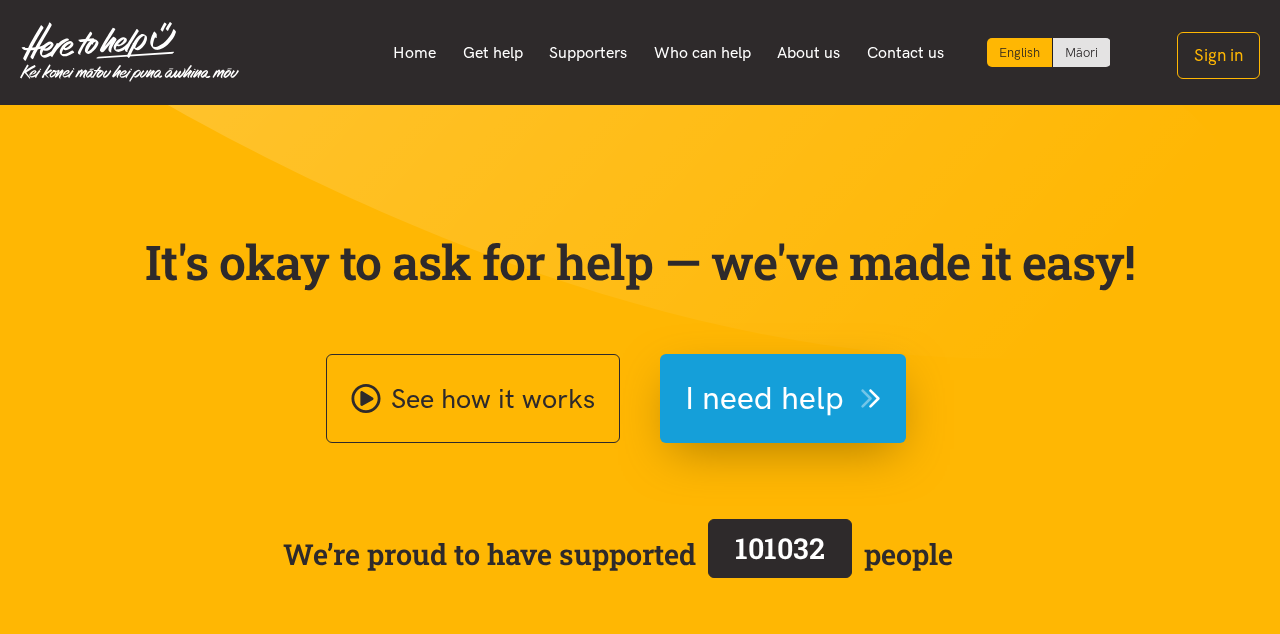 scroll, scrollTop: 0, scrollLeft: 0, axis: both 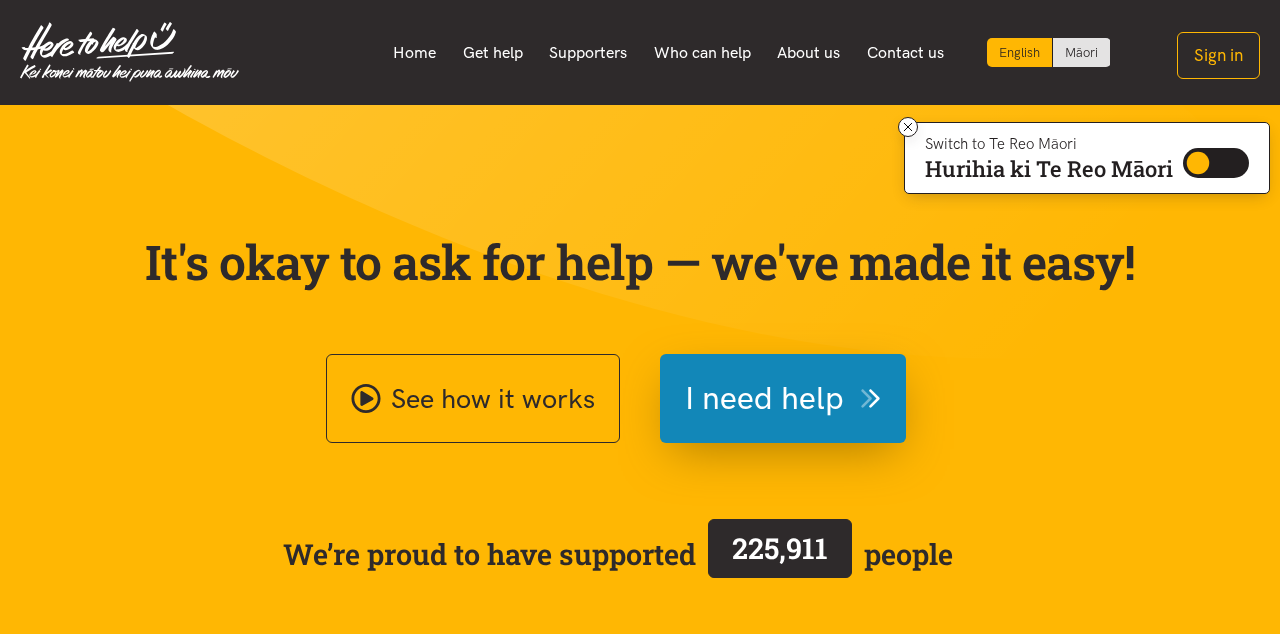 click on "I need help" at bounding box center [764, 398] 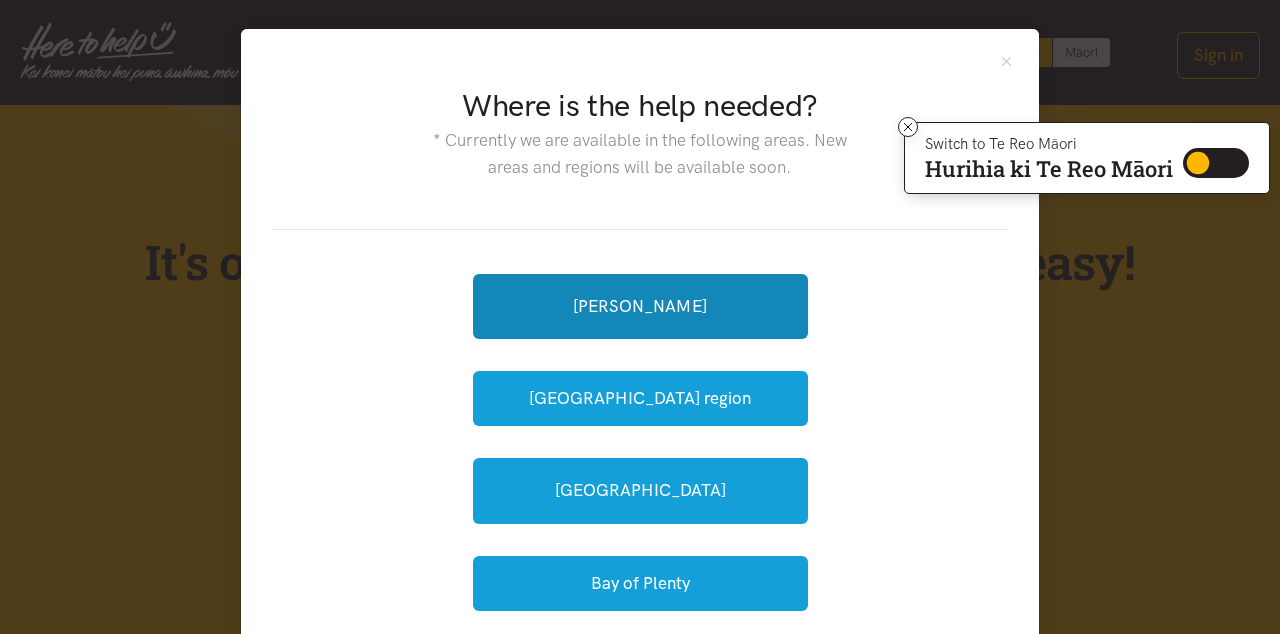 click on "[PERSON_NAME]" at bounding box center (640, 306) 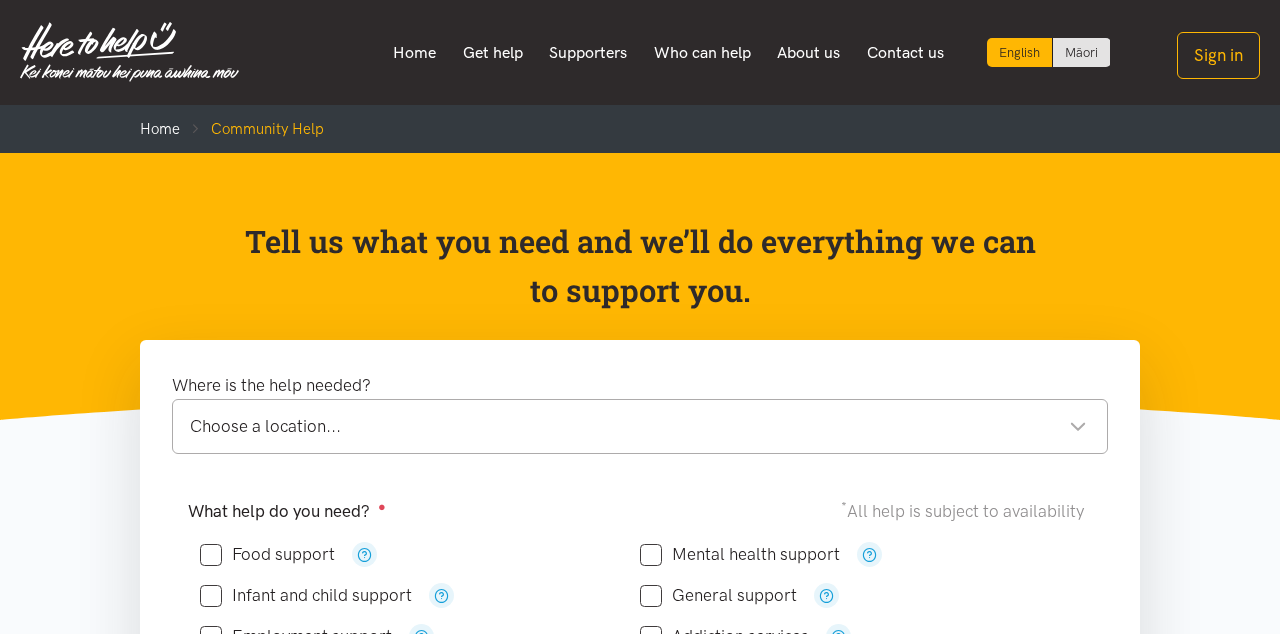 scroll, scrollTop: 0, scrollLeft: 0, axis: both 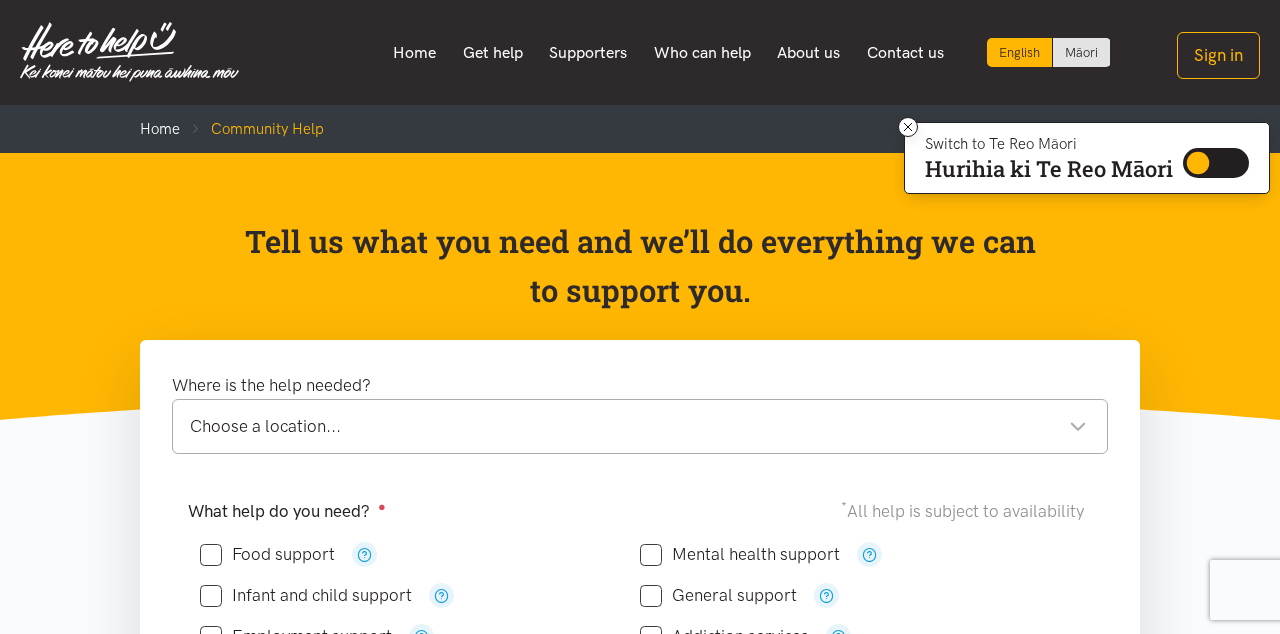 click on "Get help" at bounding box center [492, 53] 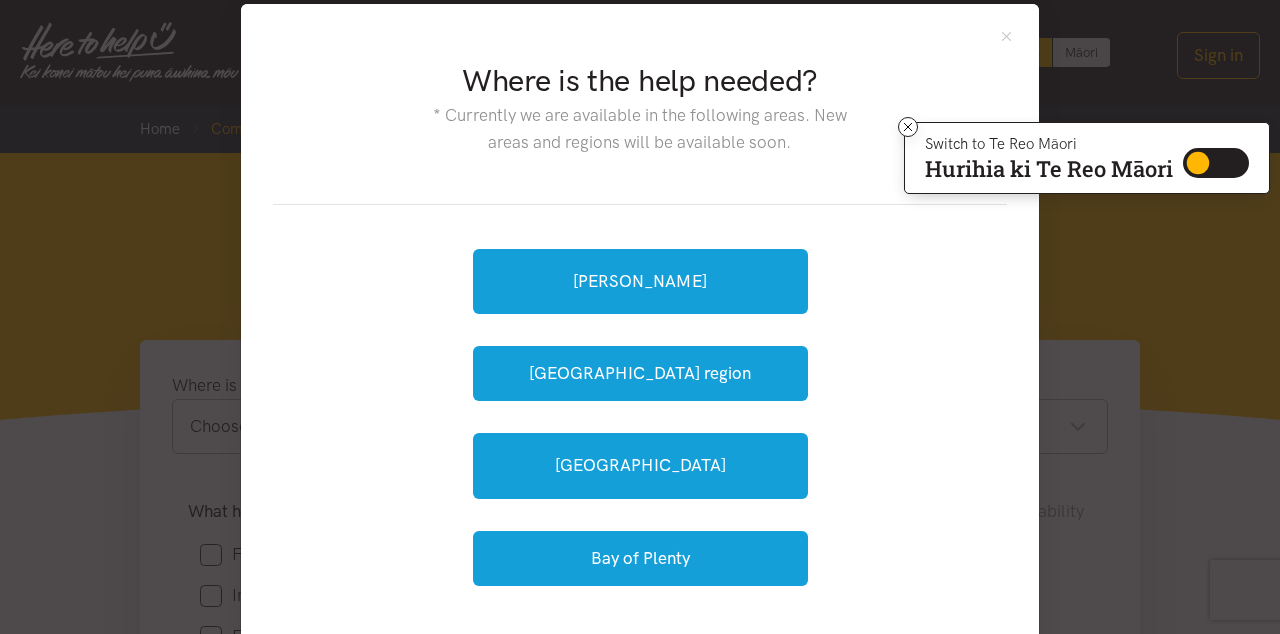 scroll, scrollTop: 0, scrollLeft: 0, axis: both 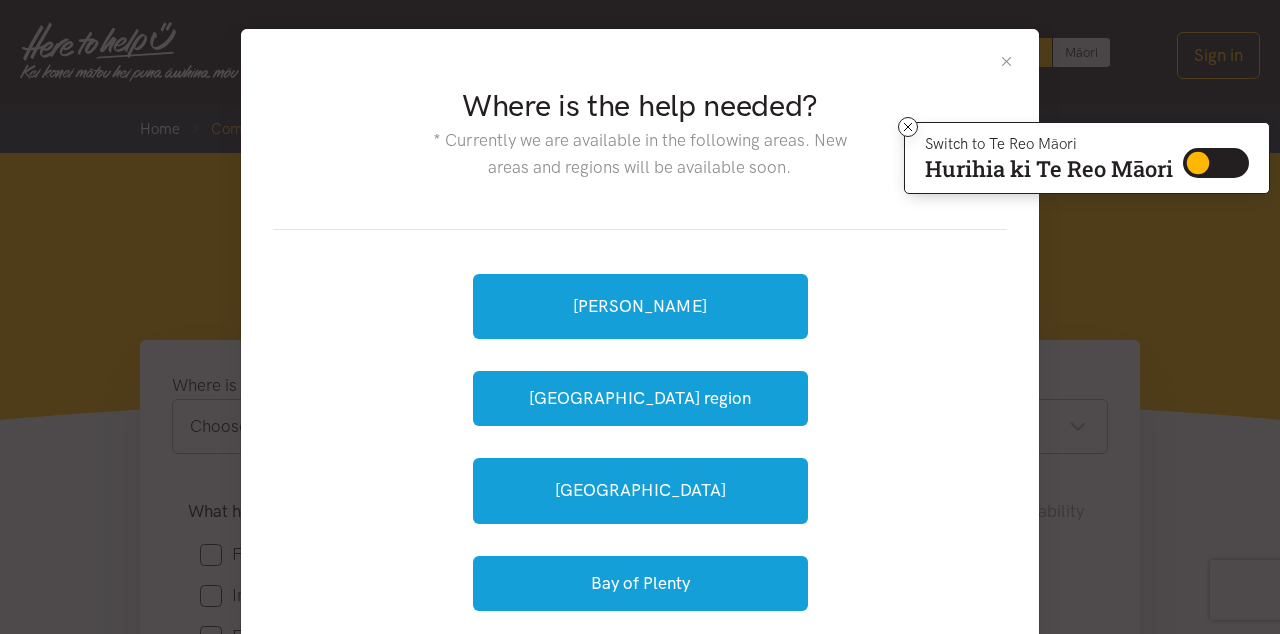 click at bounding box center [1006, 61] 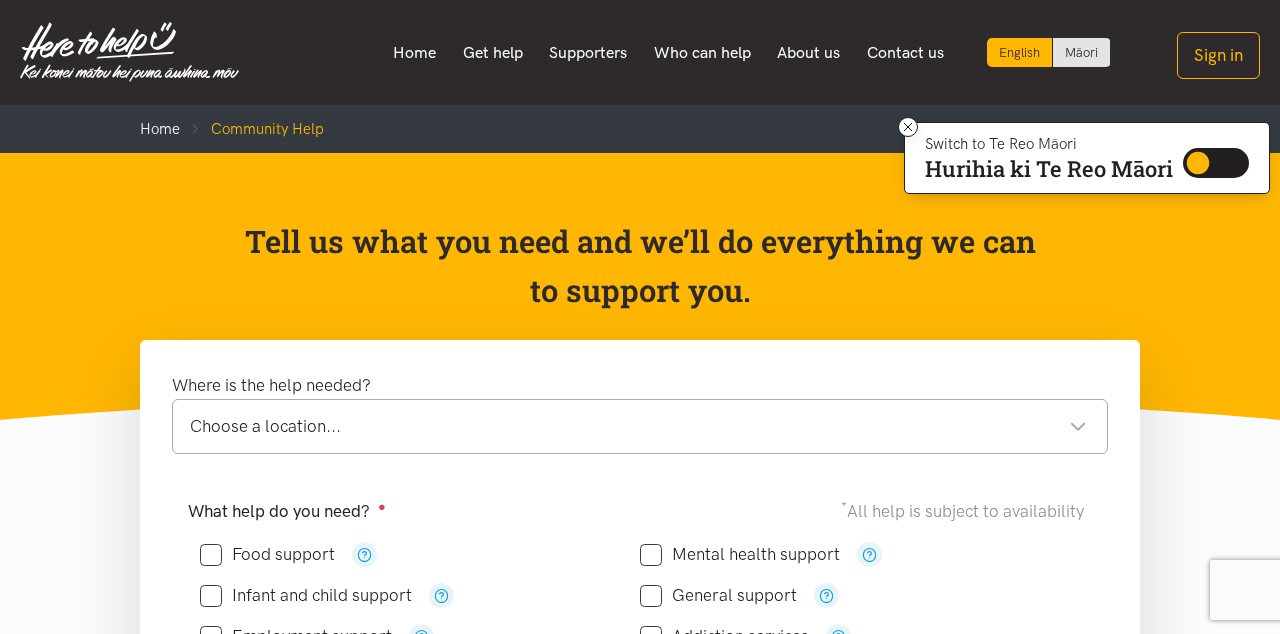 click on "Supporters" at bounding box center [588, 53] 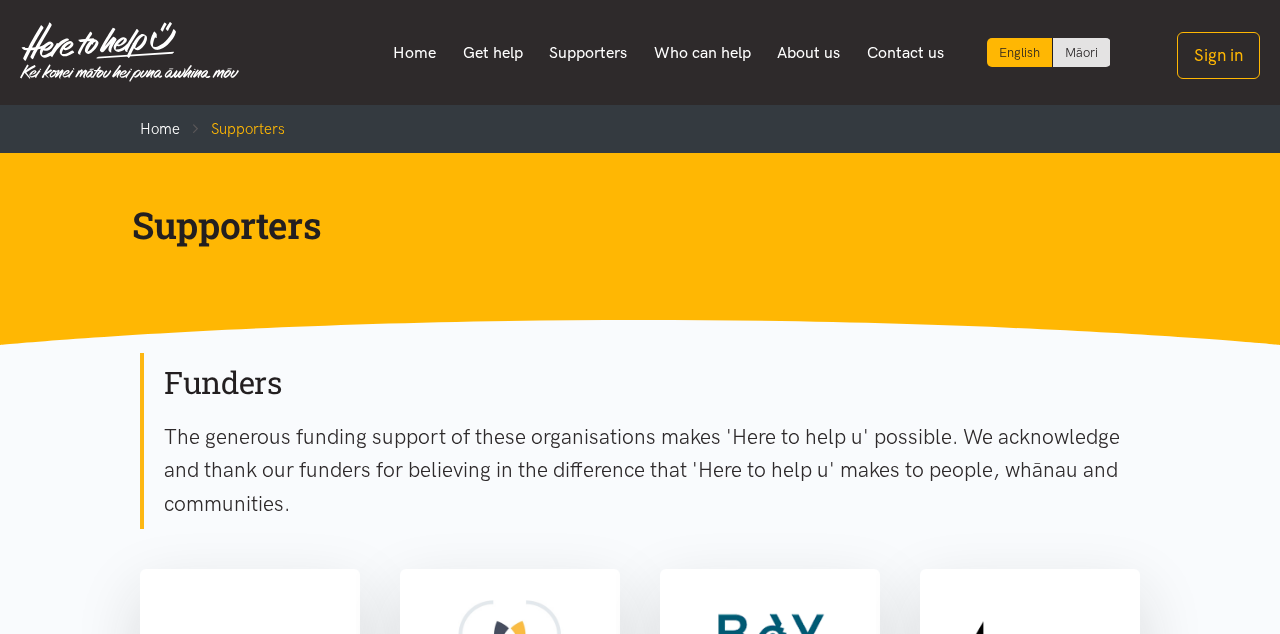 scroll, scrollTop: 0, scrollLeft: 0, axis: both 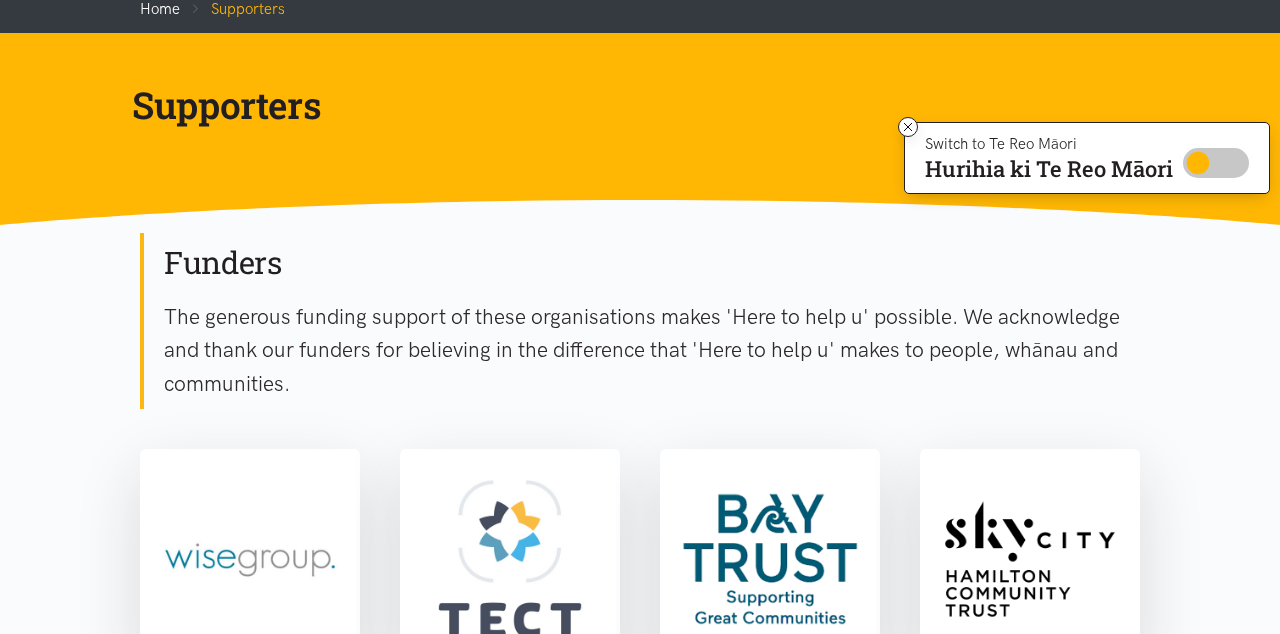 click on "Switch to Te Reo Māori" at bounding box center [1216, 163] 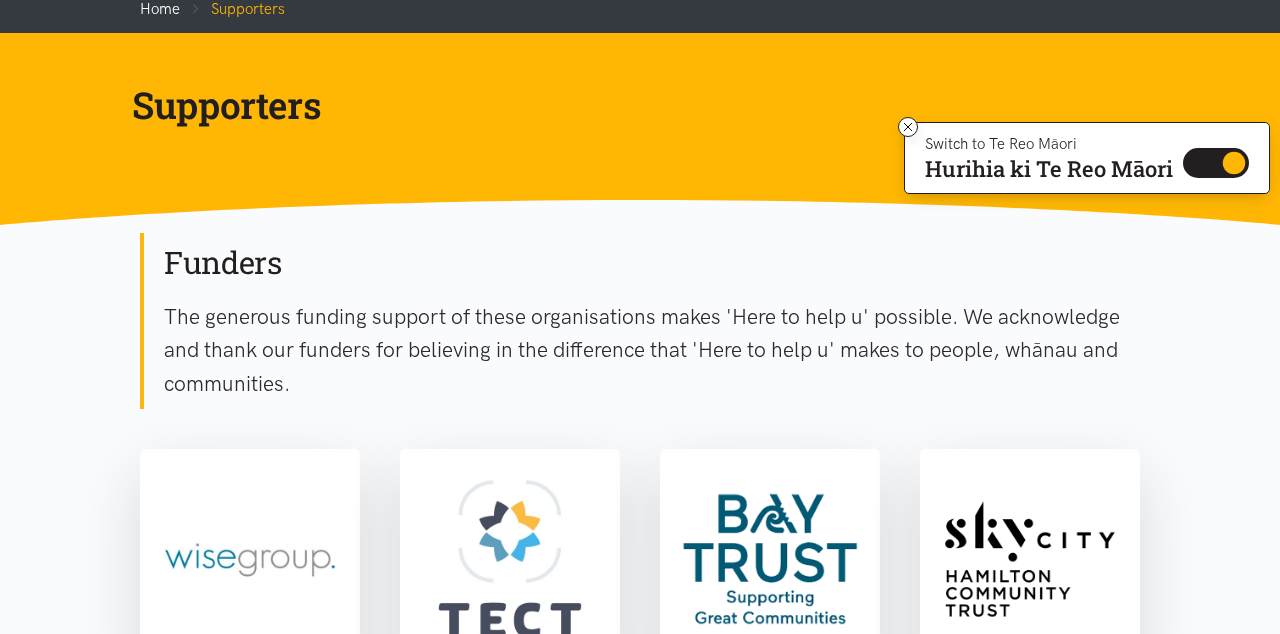 scroll, scrollTop: 214, scrollLeft: 0, axis: vertical 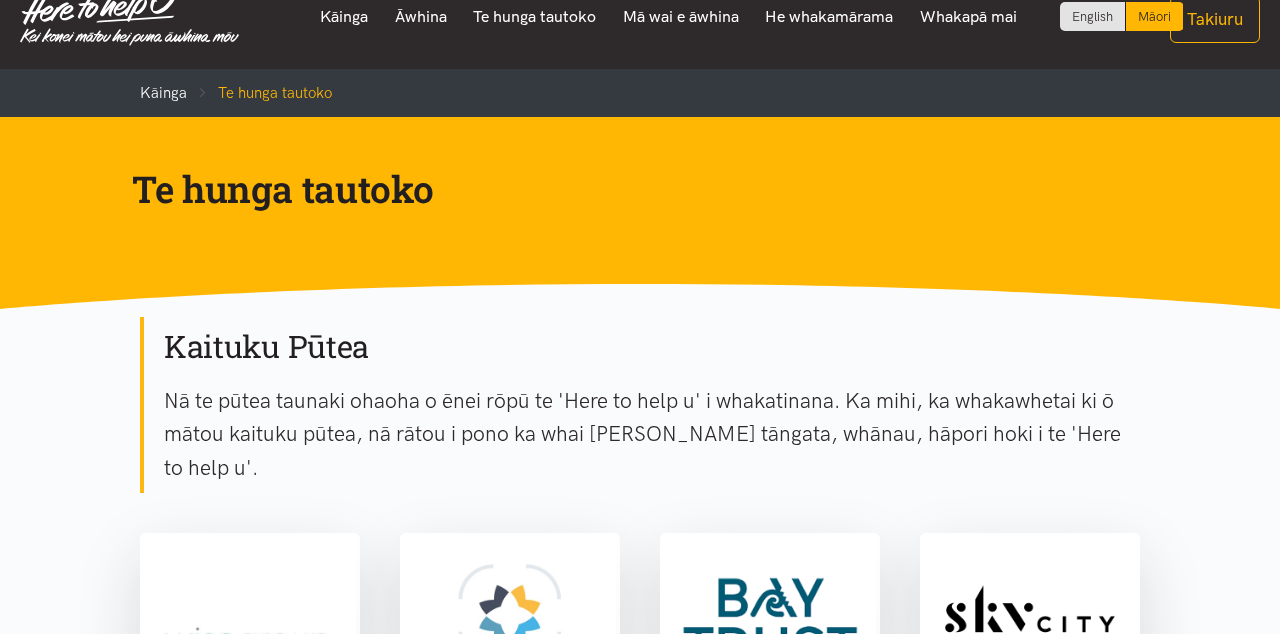 click on "English" at bounding box center (1092, 16) 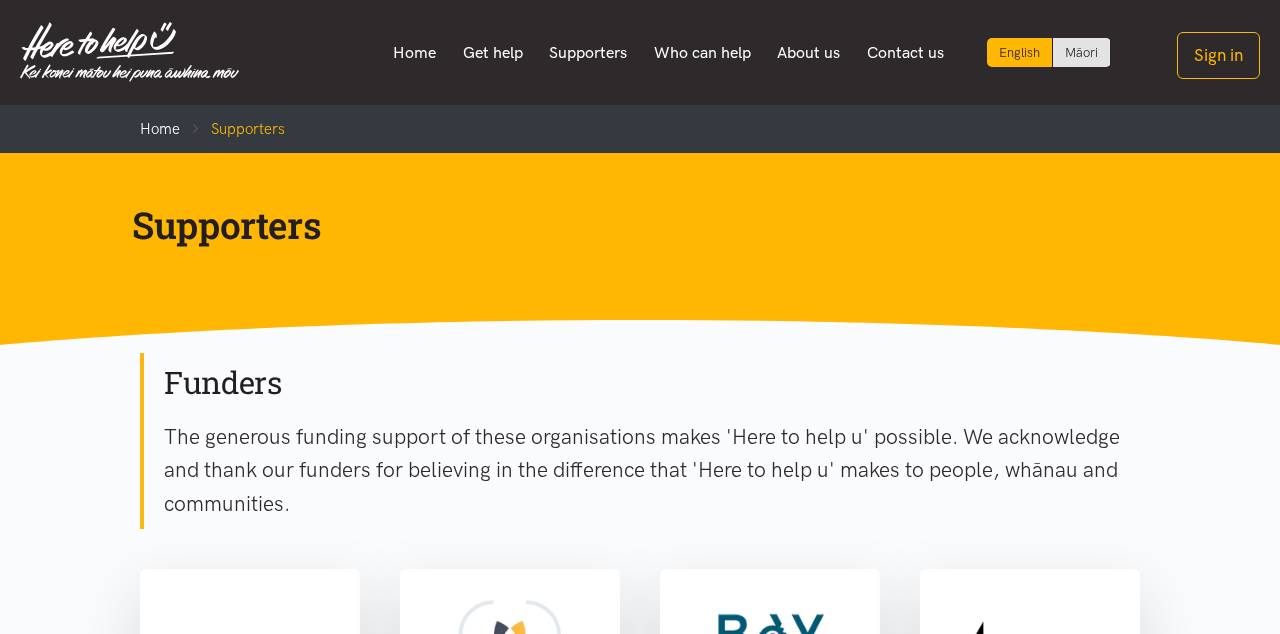 scroll, scrollTop: 0, scrollLeft: 0, axis: both 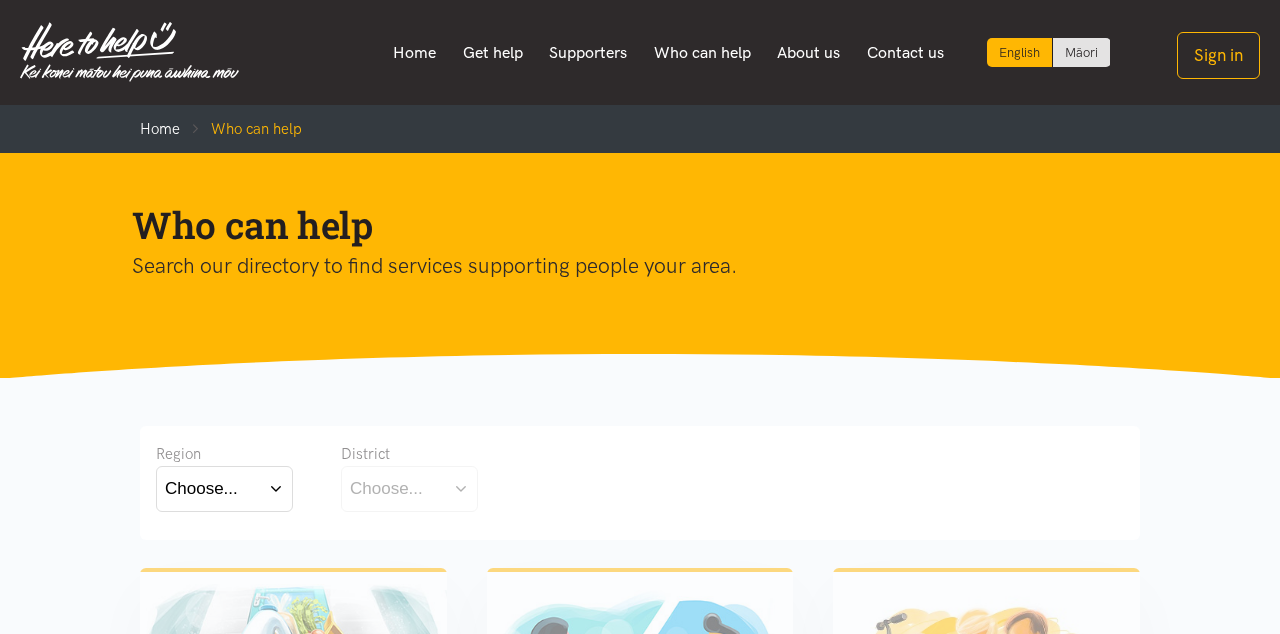 click on "Get help" at bounding box center (492, 53) 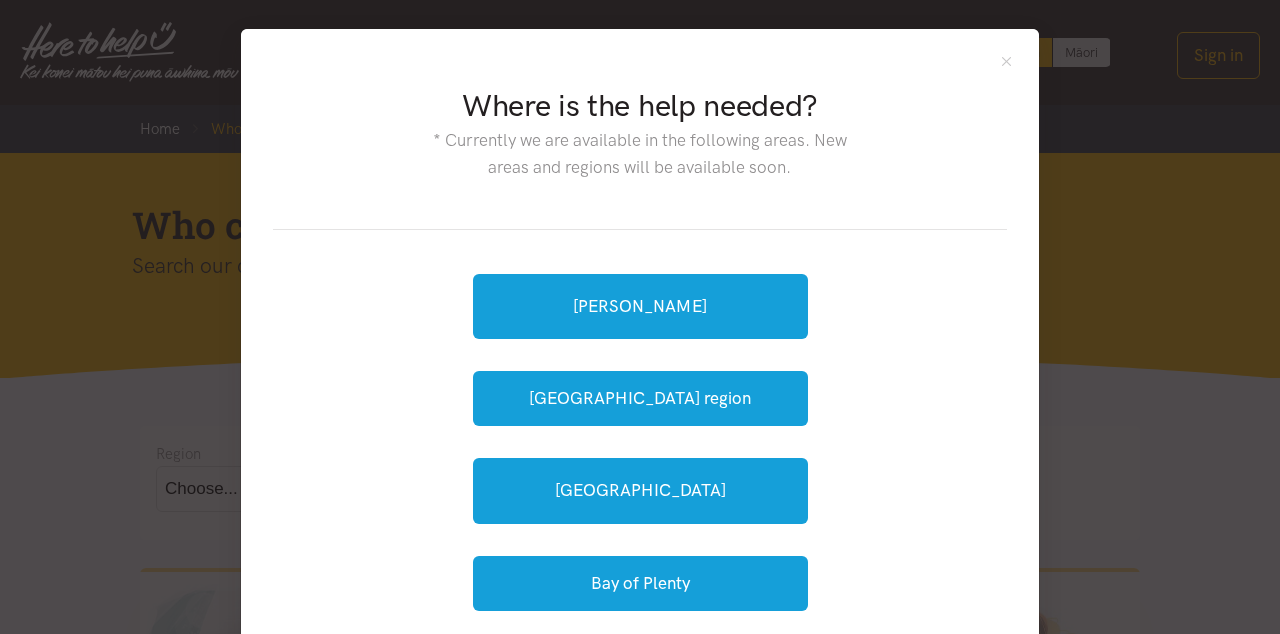 click on "Where is the help needed?
* Currently we are available in the following areas. New areas and regions will be available soon.
[GEOGRAPHIC_DATA]
[GEOGRAPHIC_DATA] region
[GEOGRAPHIC_DATA]
Bay of [GEOGRAPHIC_DATA]" at bounding box center [640, 342] 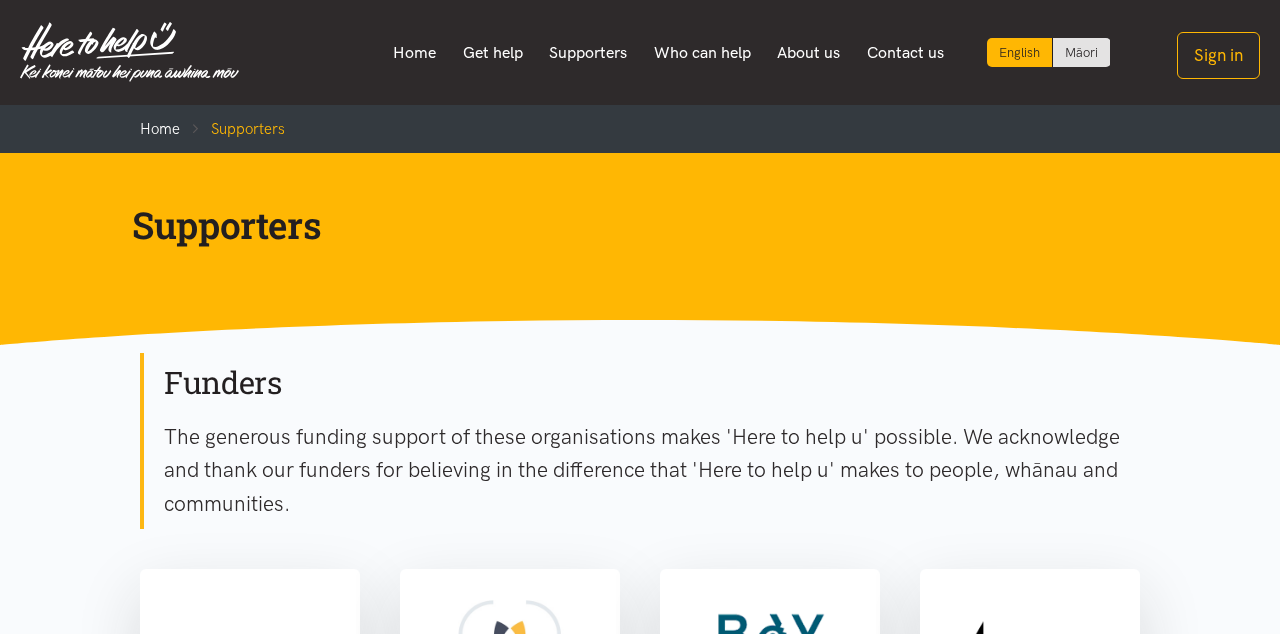 scroll, scrollTop: 0, scrollLeft: 0, axis: both 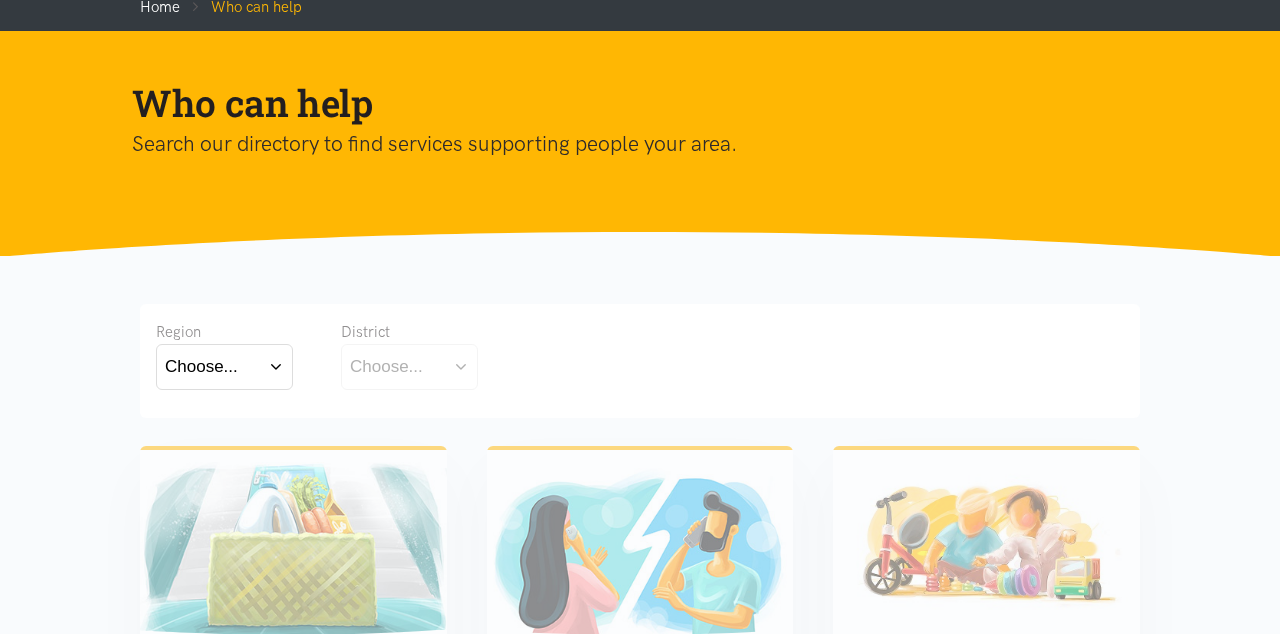 click on "Choose..." at bounding box center [224, 366] 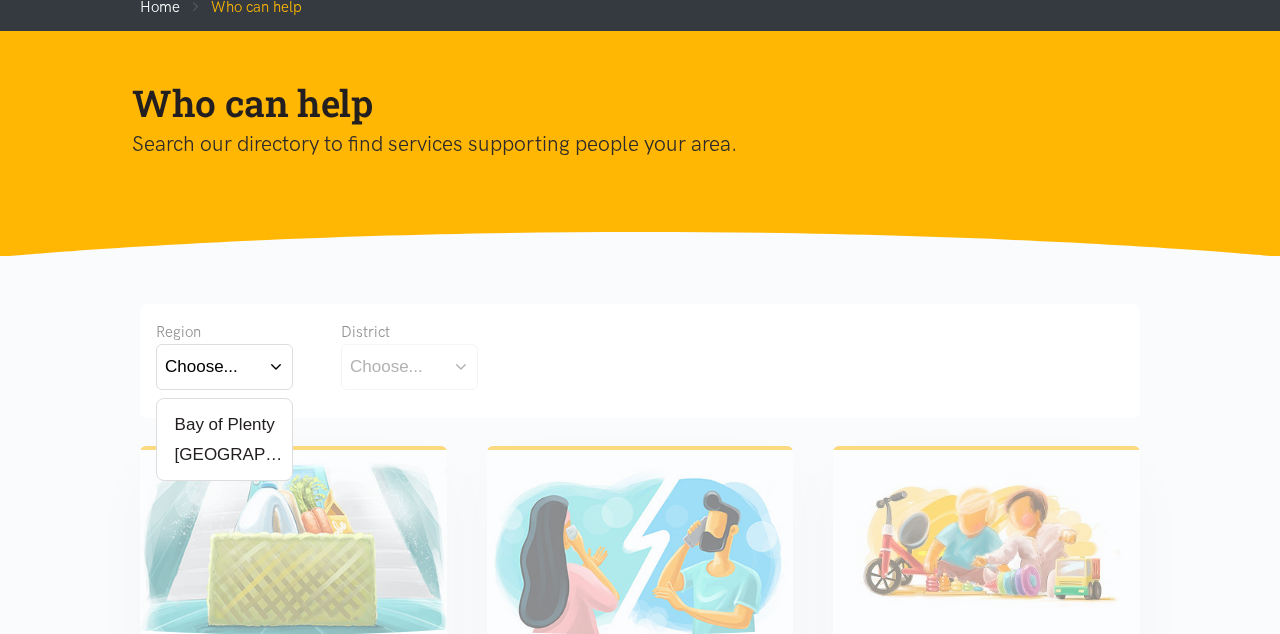 click on "[GEOGRAPHIC_DATA]" at bounding box center [224, 454] 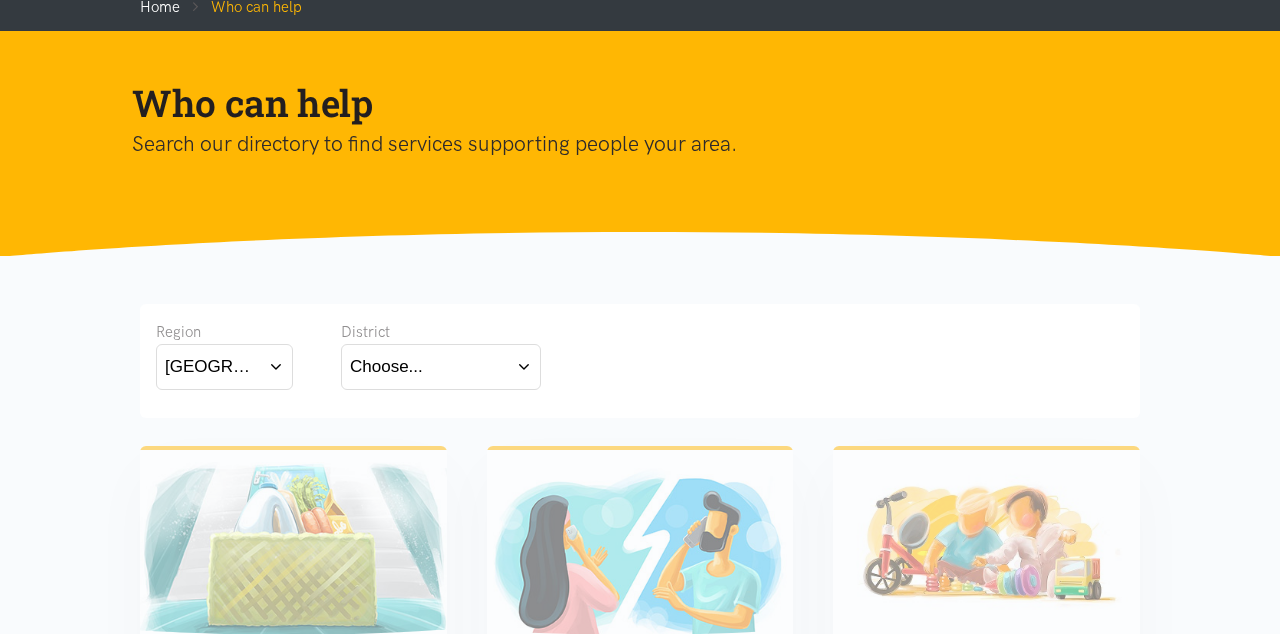 click on "Choose..." at bounding box center [441, 366] 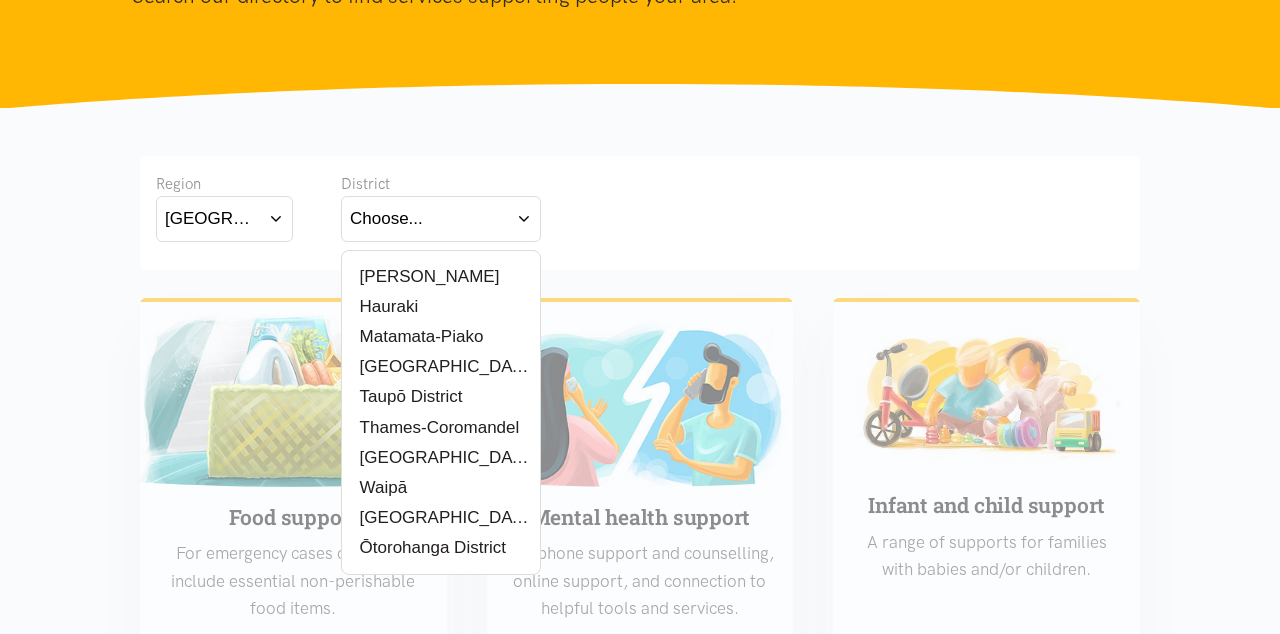 scroll, scrollTop: 272, scrollLeft: 0, axis: vertical 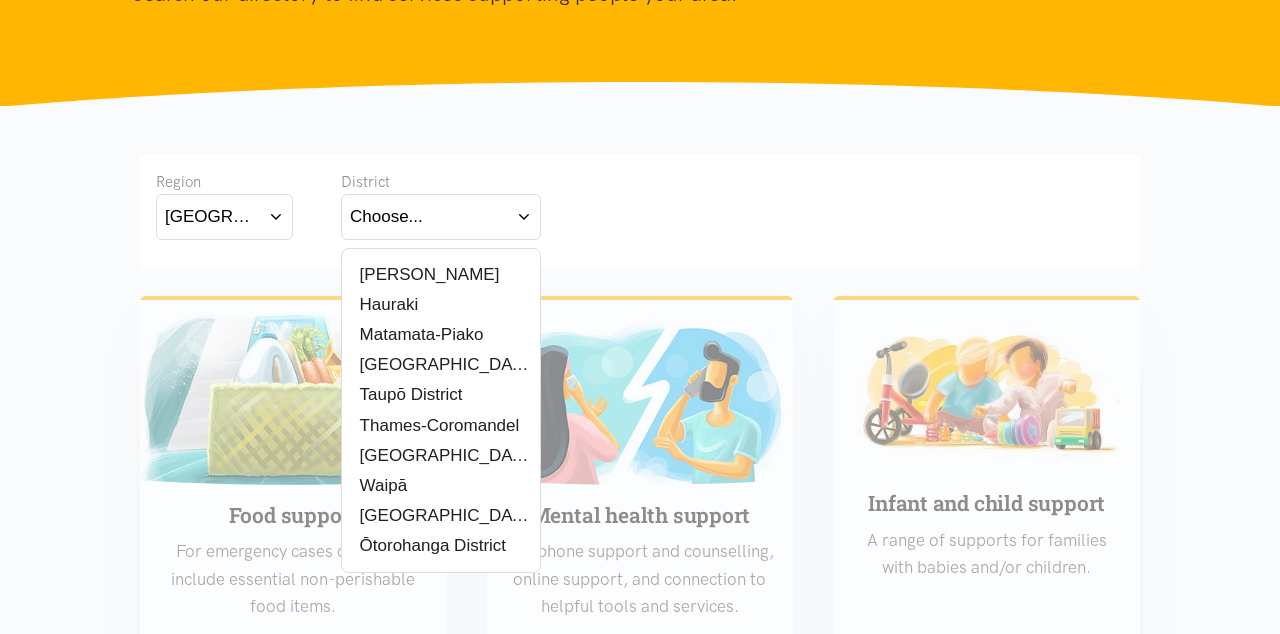 click on "[PERSON_NAME]" at bounding box center [441, 274] 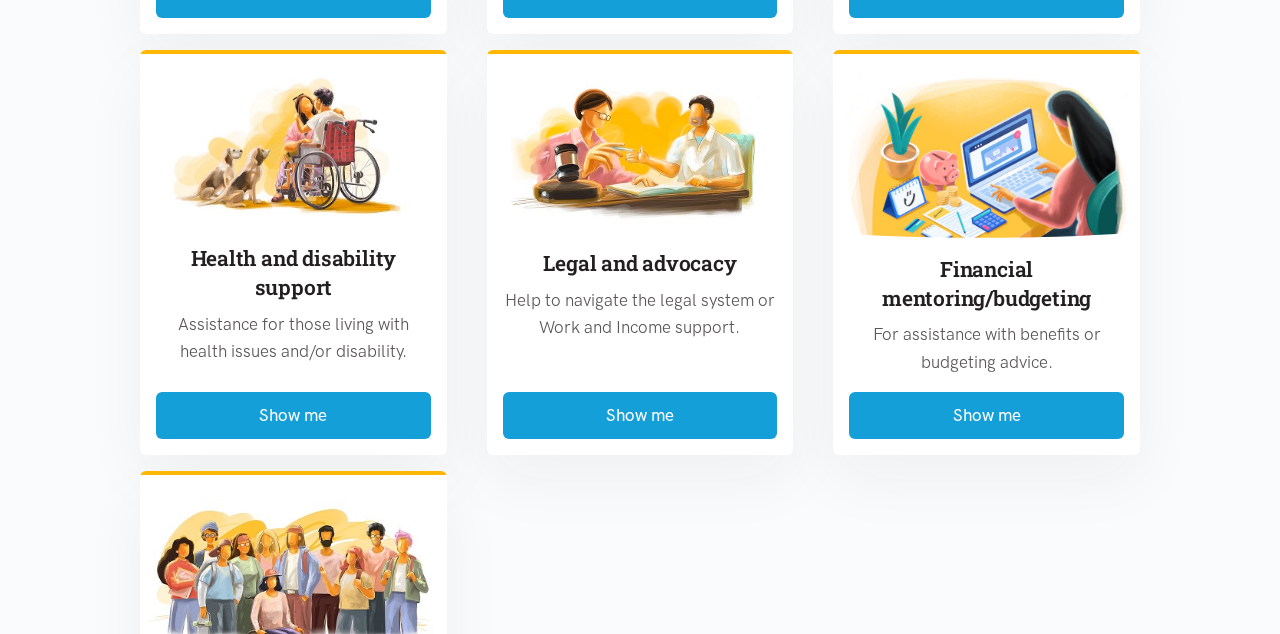 scroll, scrollTop: 1410, scrollLeft: 0, axis: vertical 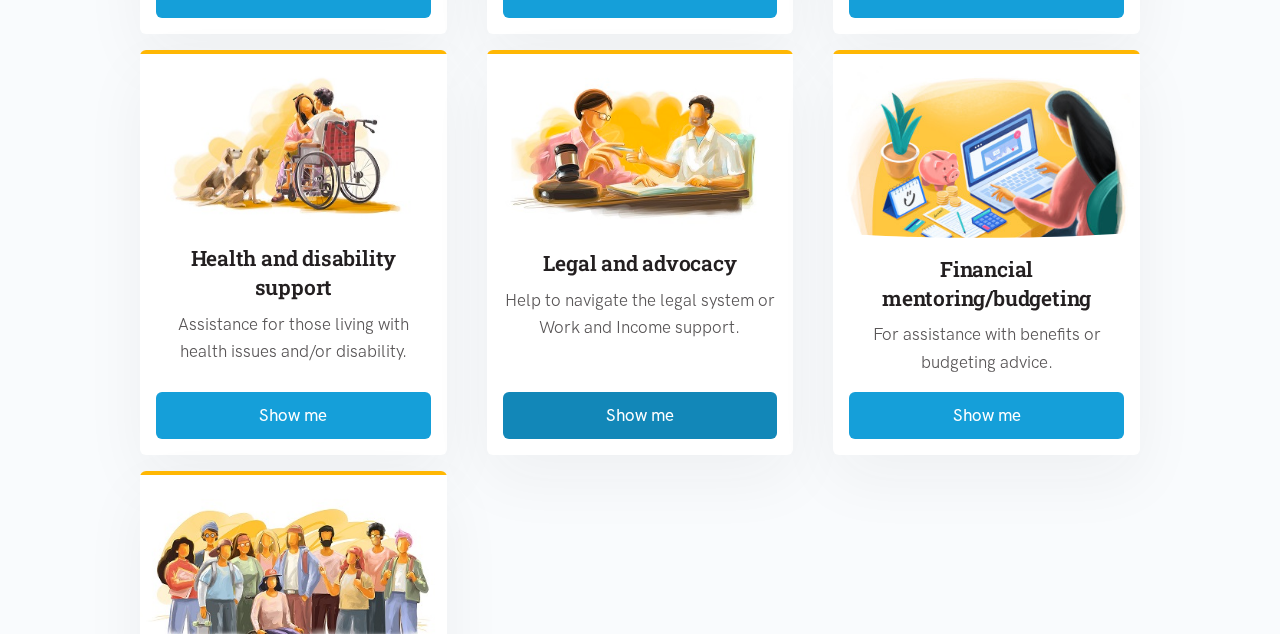 click on "Show me" at bounding box center [640, 415] 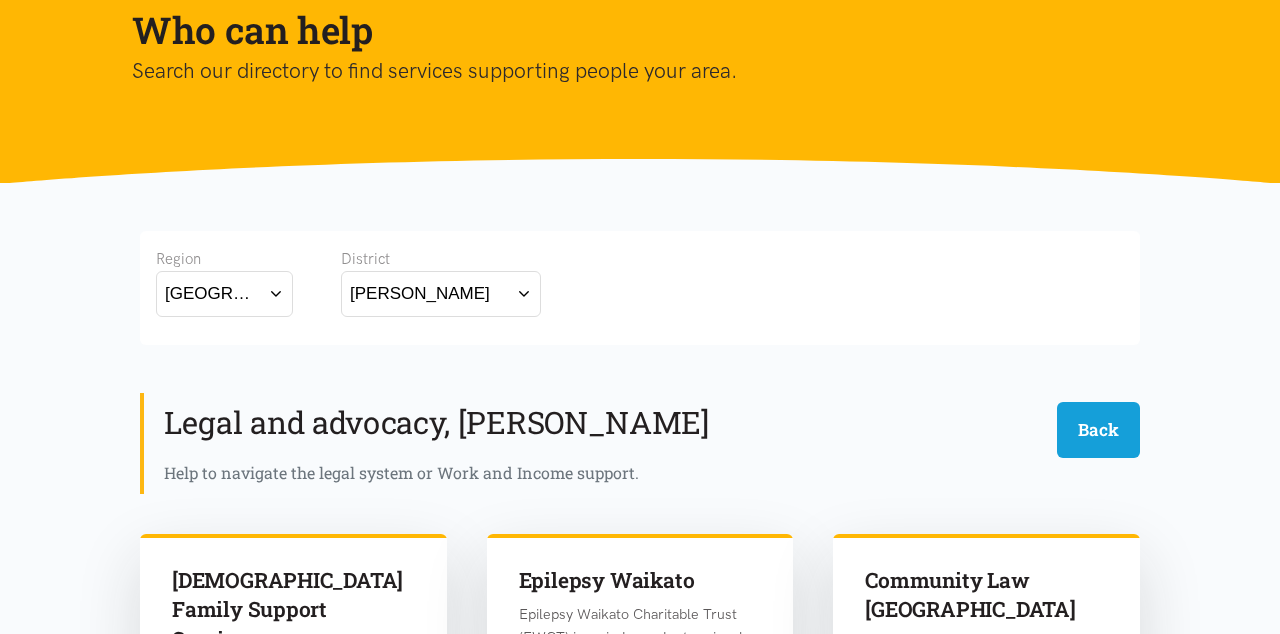 scroll, scrollTop: 196, scrollLeft: 0, axis: vertical 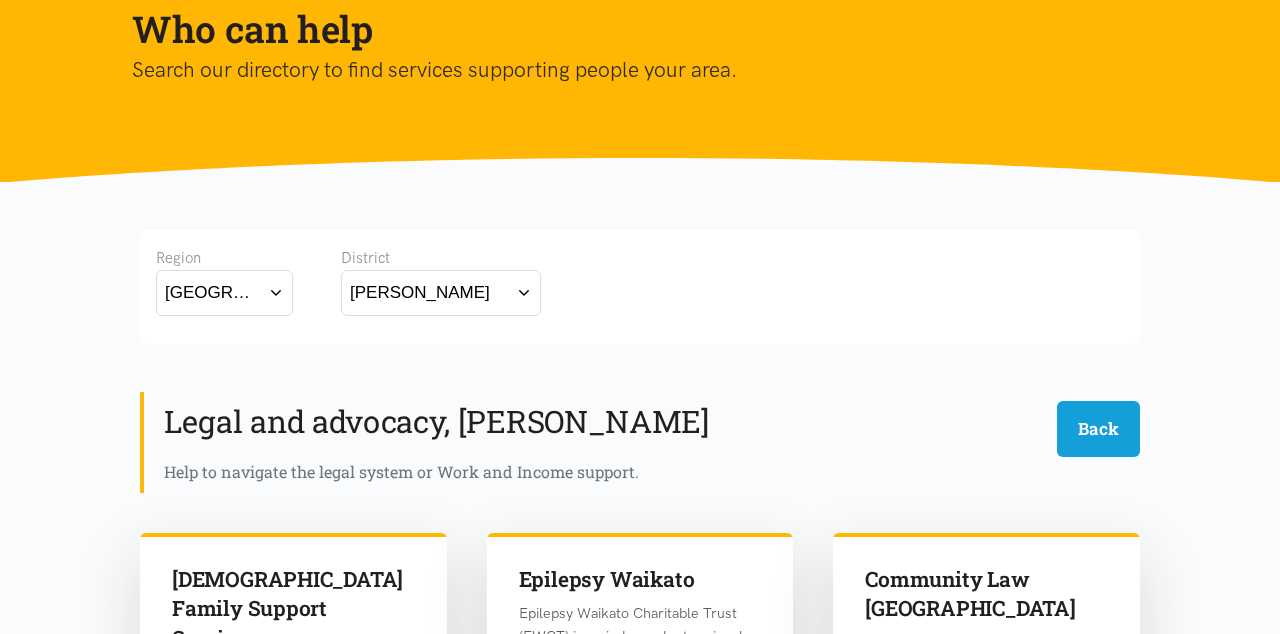 click on "[PERSON_NAME]" at bounding box center [441, 292] 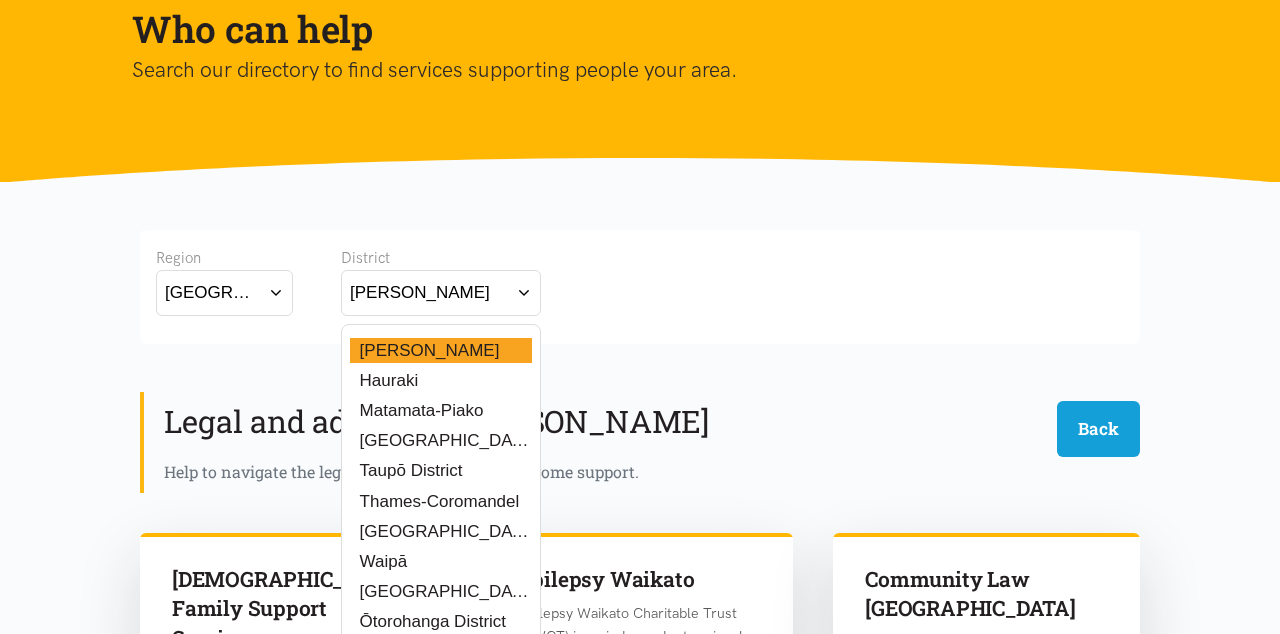 click on "[PERSON_NAME]" at bounding box center [441, 292] 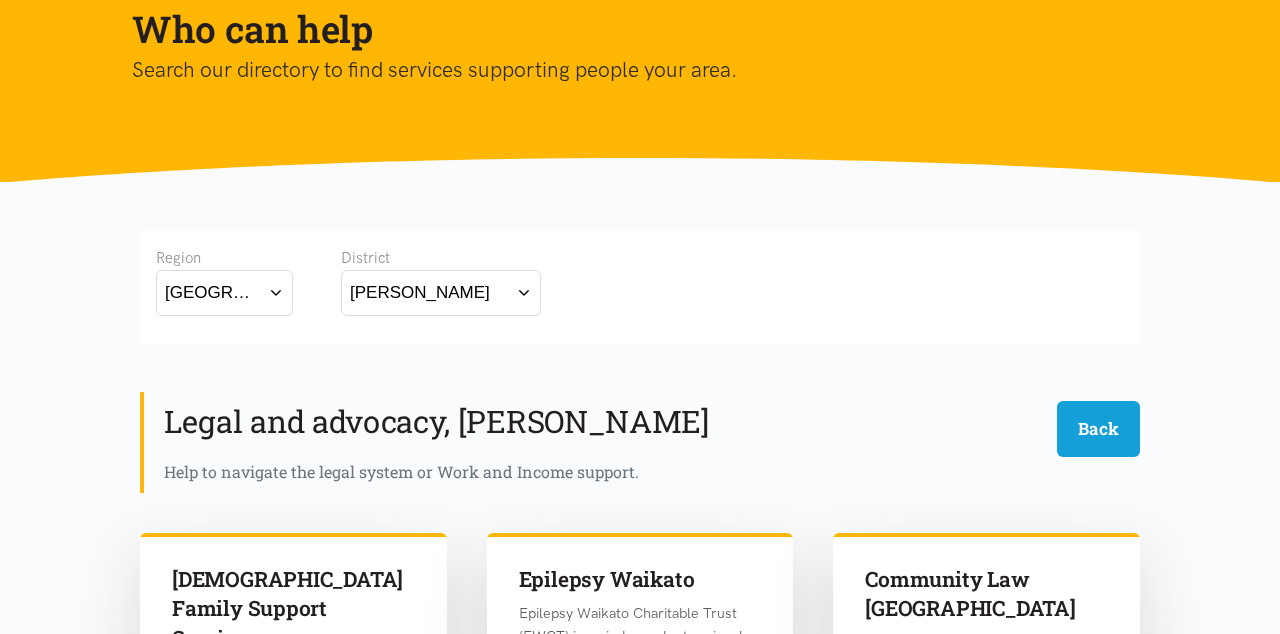 click on "[GEOGRAPHIC_DATA]" at bounding box center [224, 292] 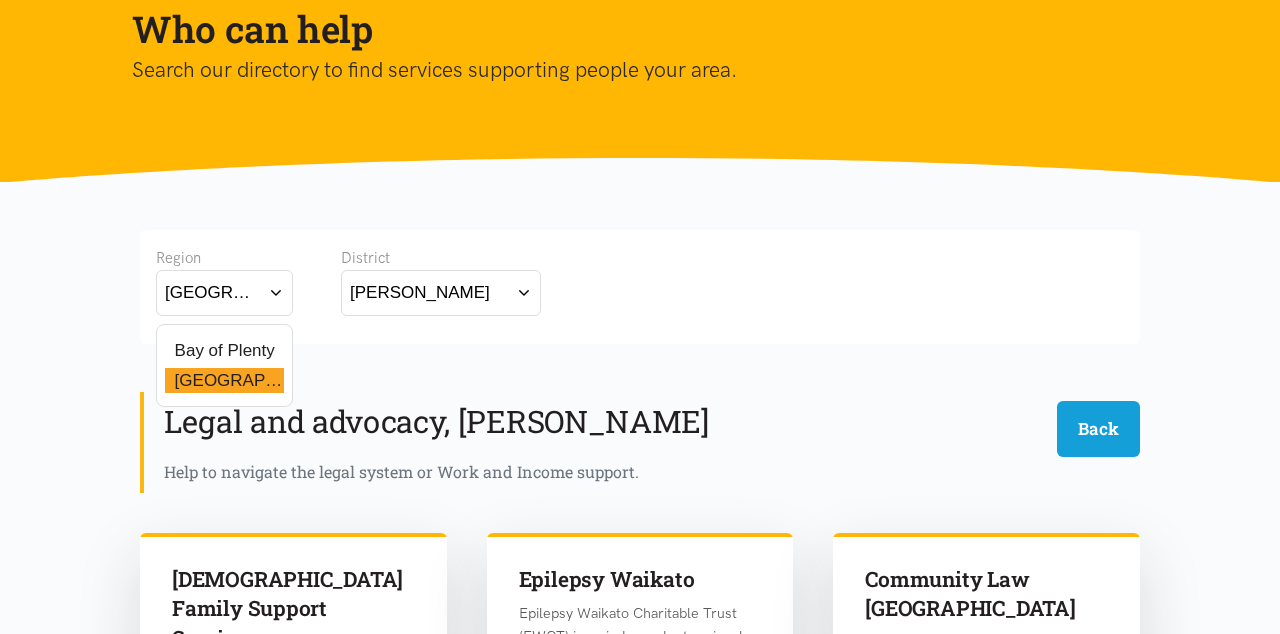 click on "Bay of Plenty" at bounding box center [220, 350] 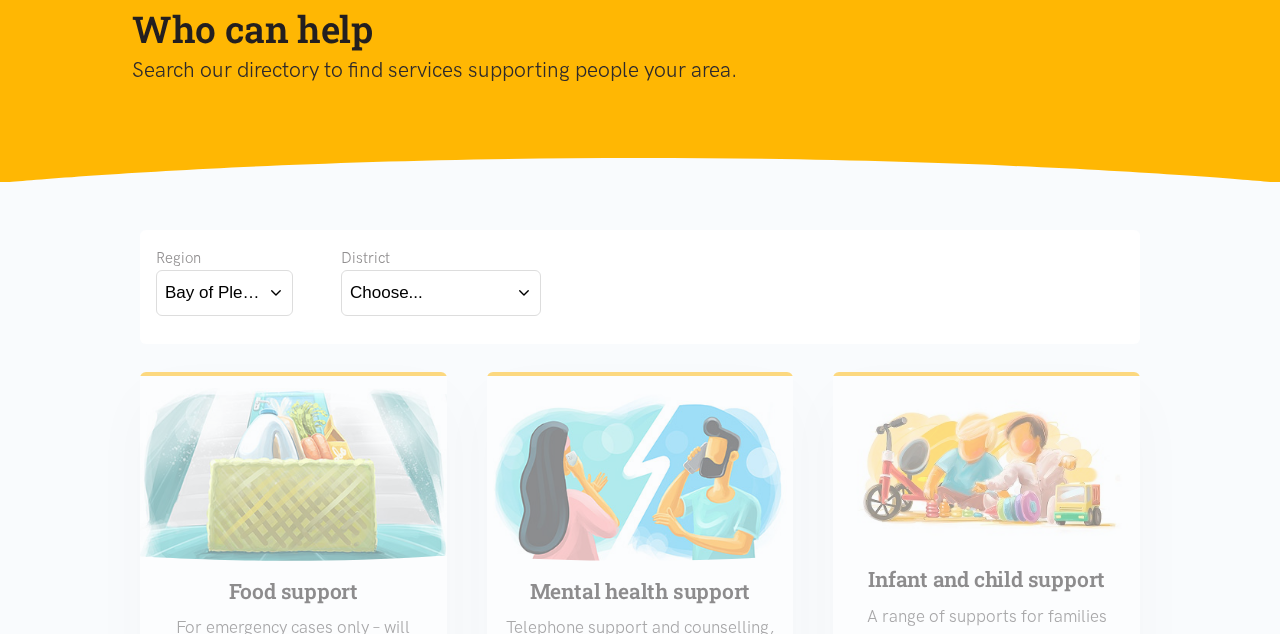 click on "Choose..." at bounding box center [441, 292] 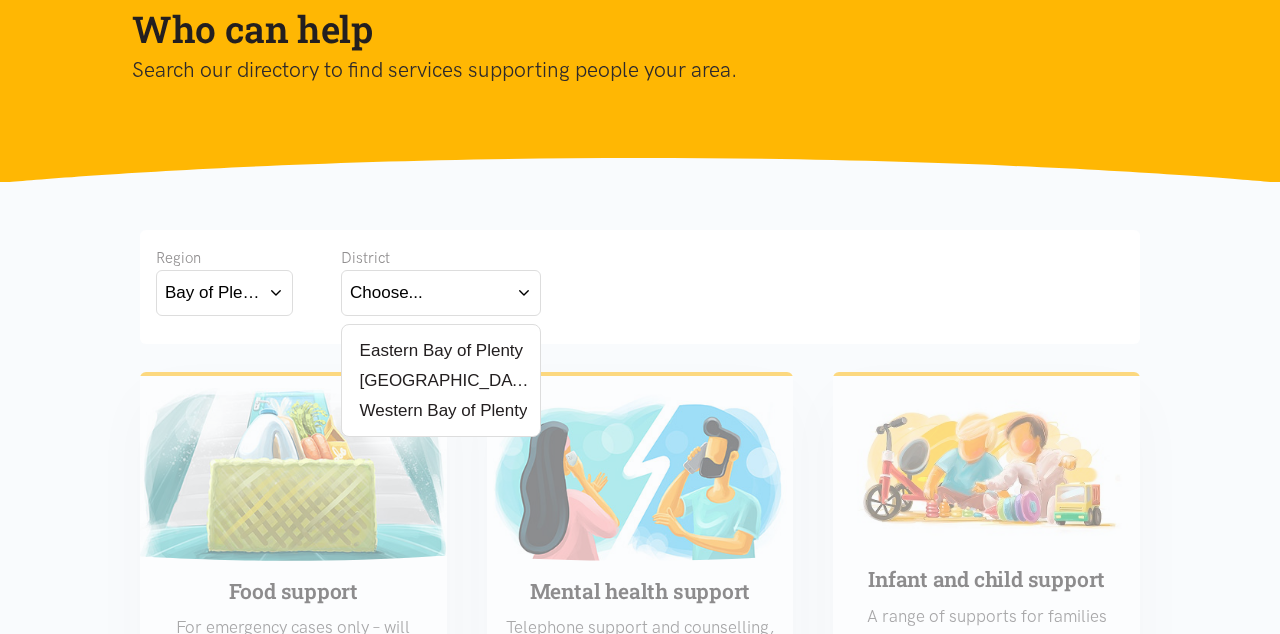 click on "[GEOGRAPHIC_DATA]" at bounding box center [441, 380] 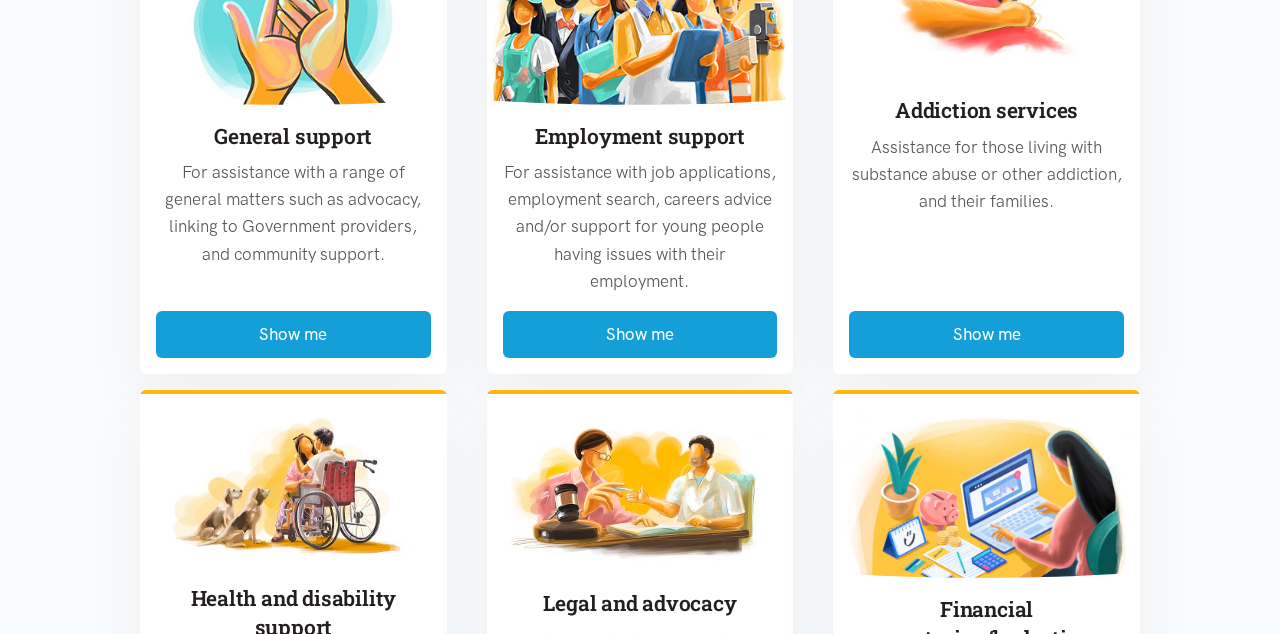 scroll, scrollTop: 1070, scrollLeft: 0, axis: vertical 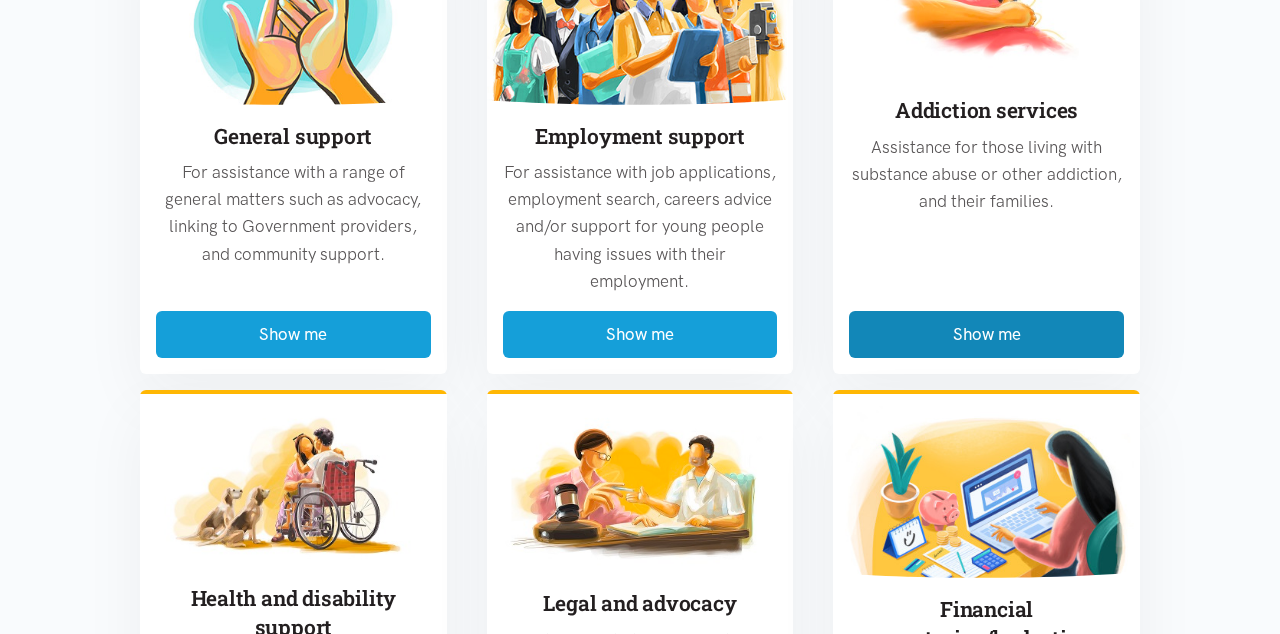 click on "Show me" at bounding box center [986, 334] 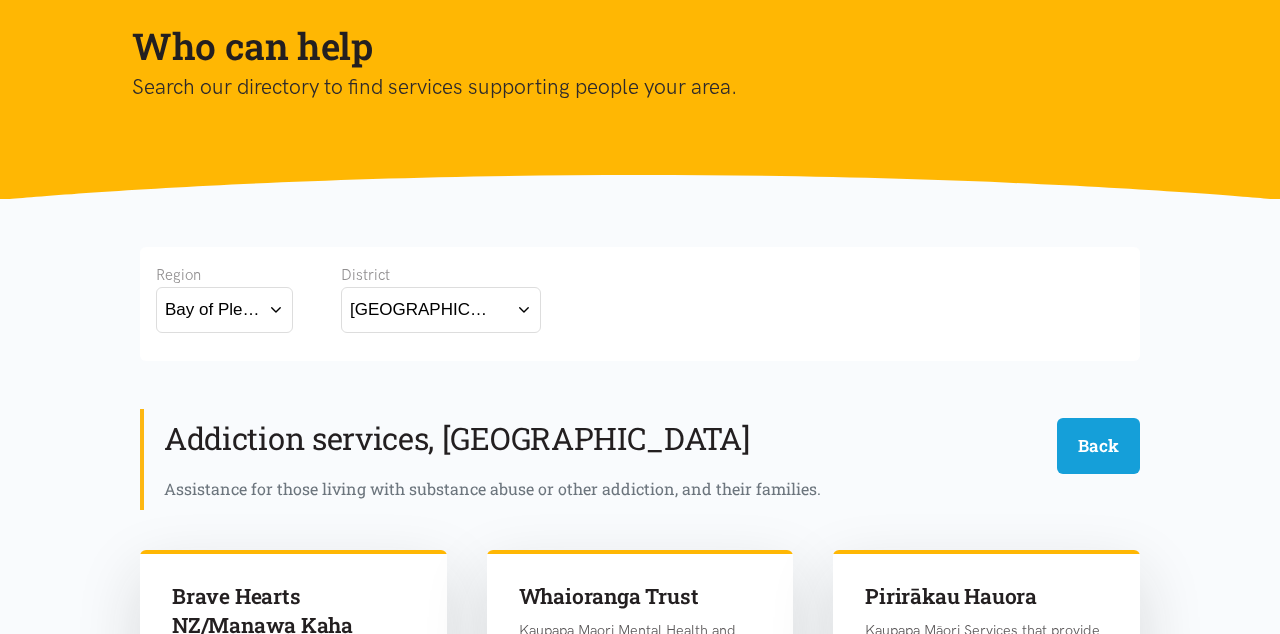 scroll, scrollTop: 182, scrollLeft: 0, axis: vertical 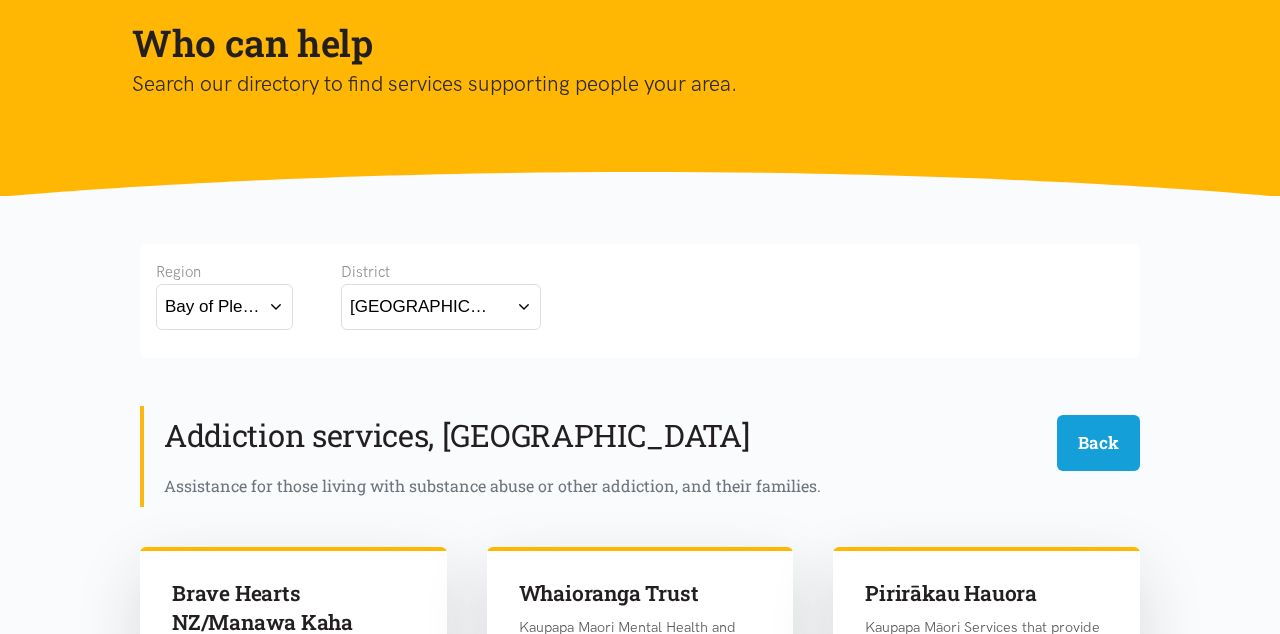 click on "Bay of Plenty" at bounding box center (224, 306) 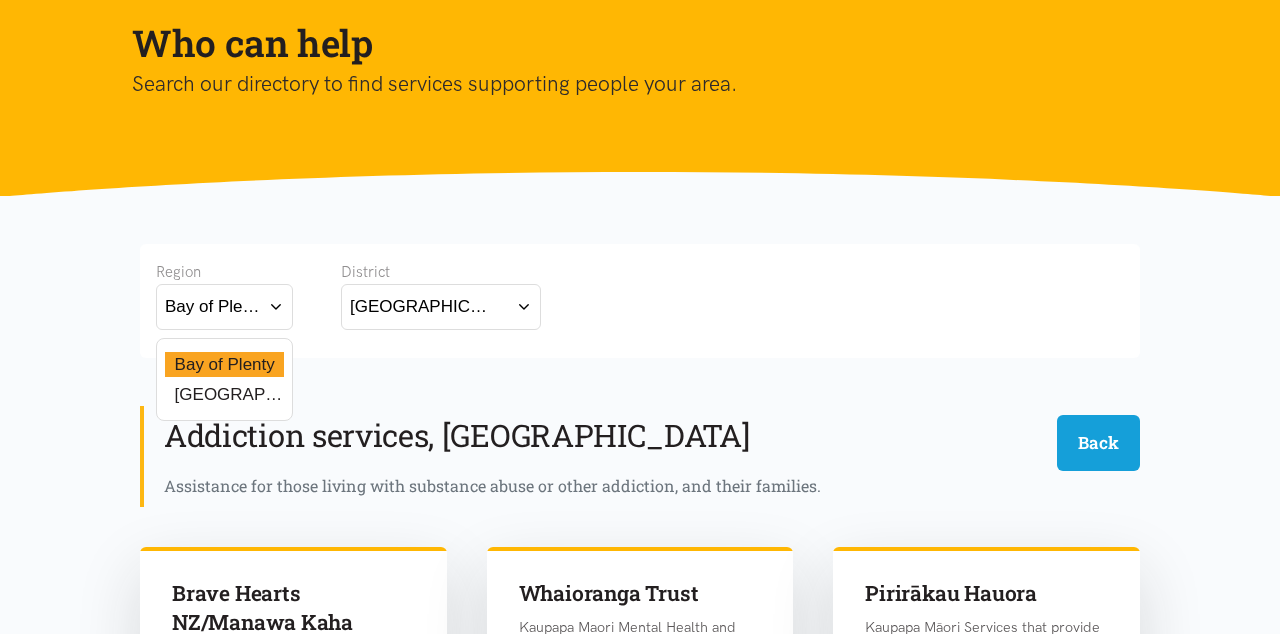 click on "[GEOGRAPHIC_DATA]" at bounding box center (224, 394) 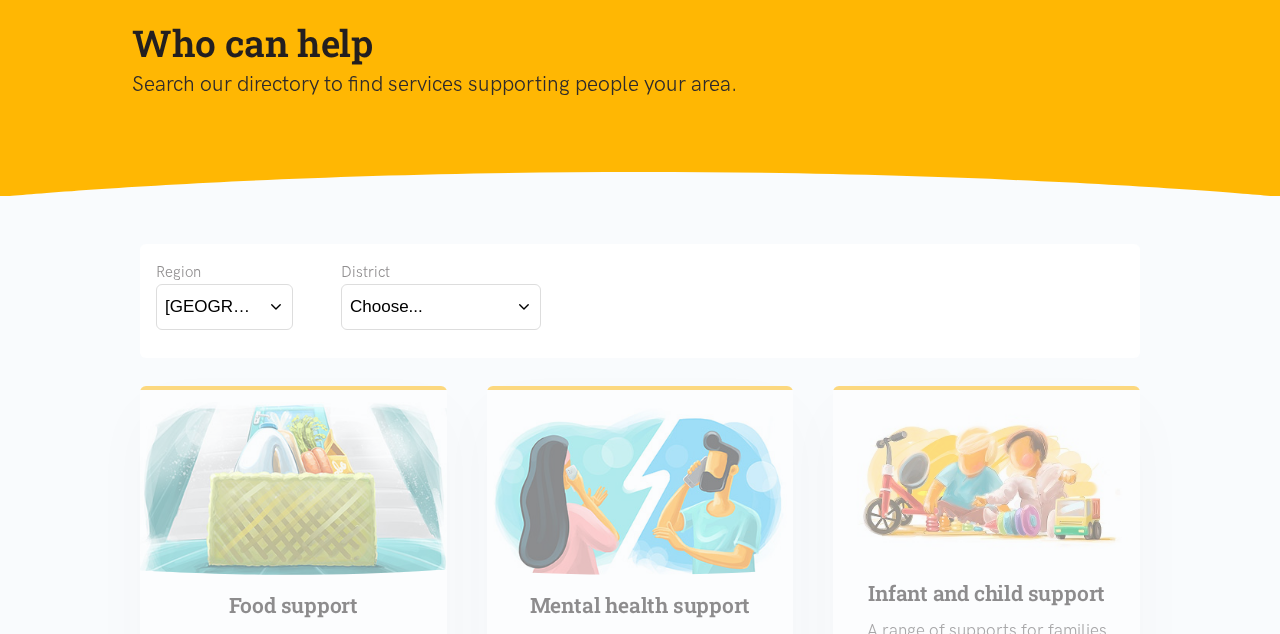 click on "Choose..." at bounding box center [441, 306] 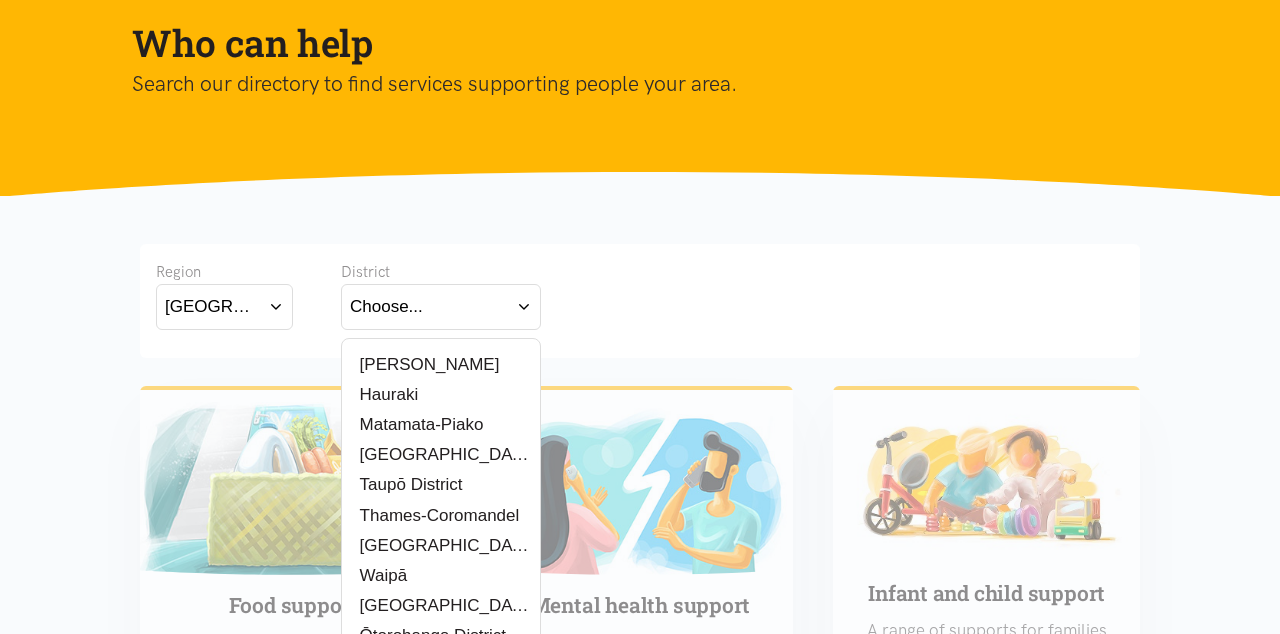 click on "[PERSON_NAME]" at bounding box center [441, 364] 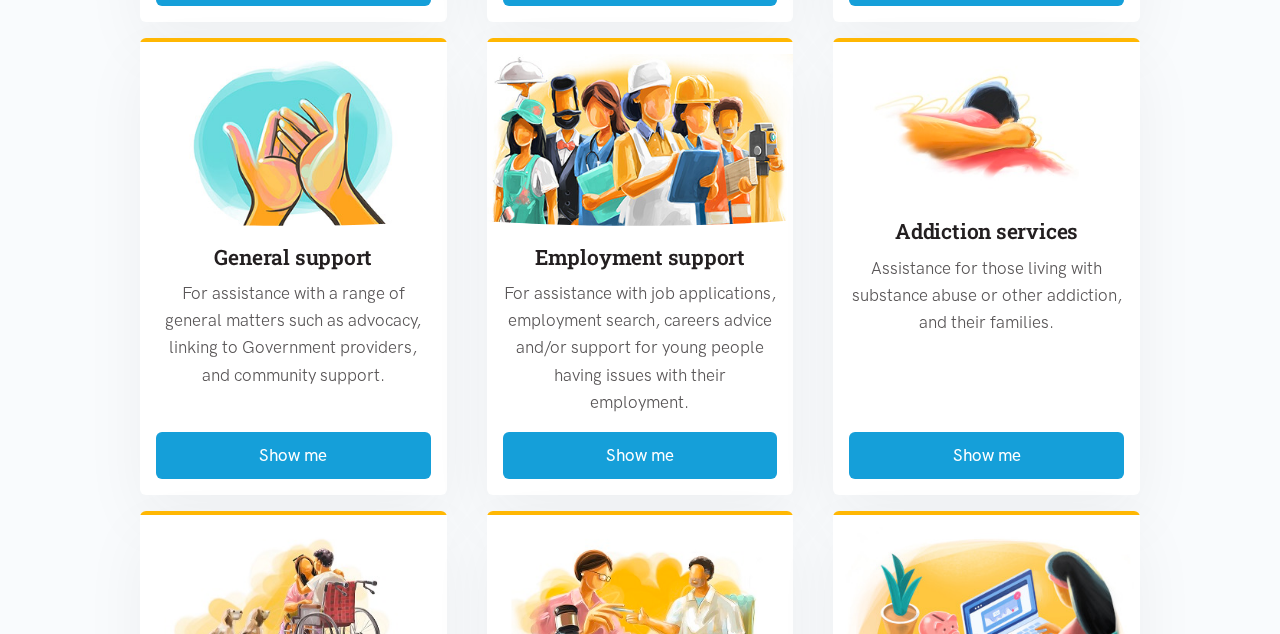 scroll, scrollTop: 951, scrollLeft: 0, axis: vertical 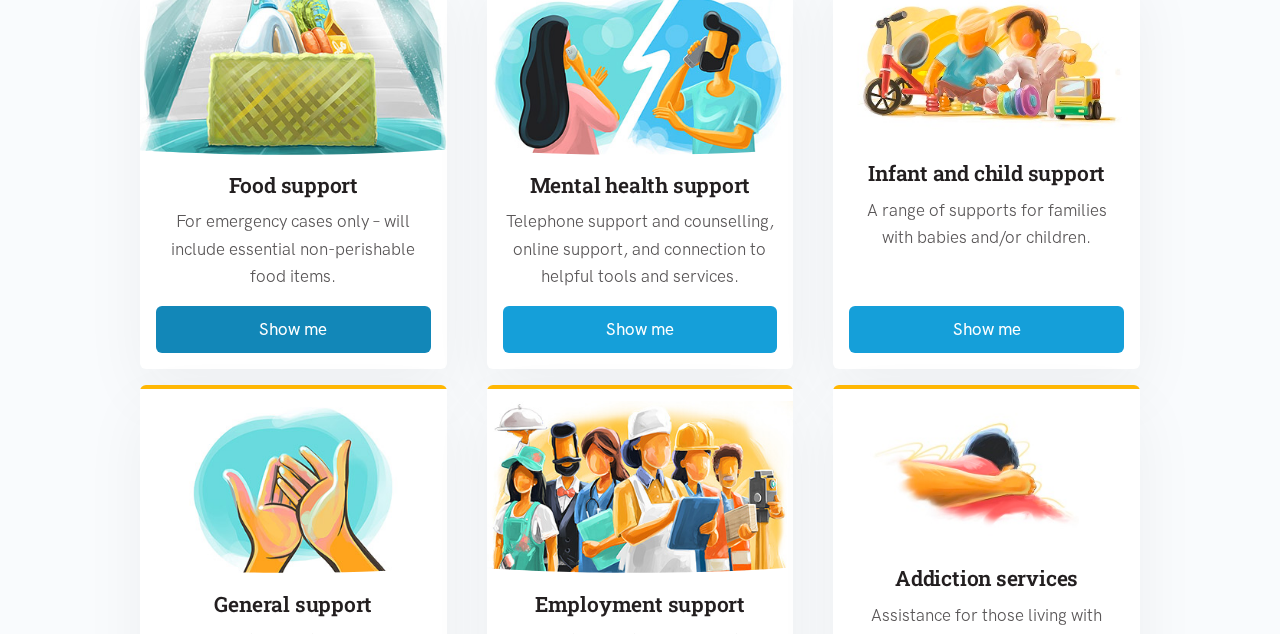 click on "Show me" at bounding box center (293, 329) 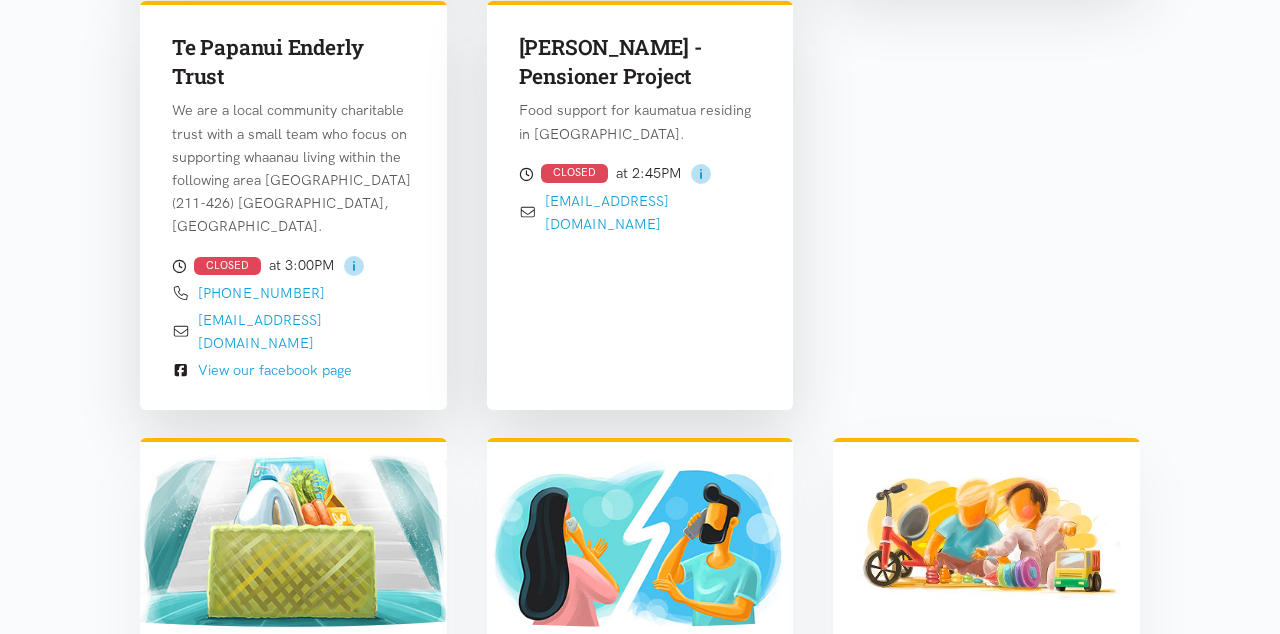 scroll, scrollTop: 1932, scrollLeft: 0, axis: vertical 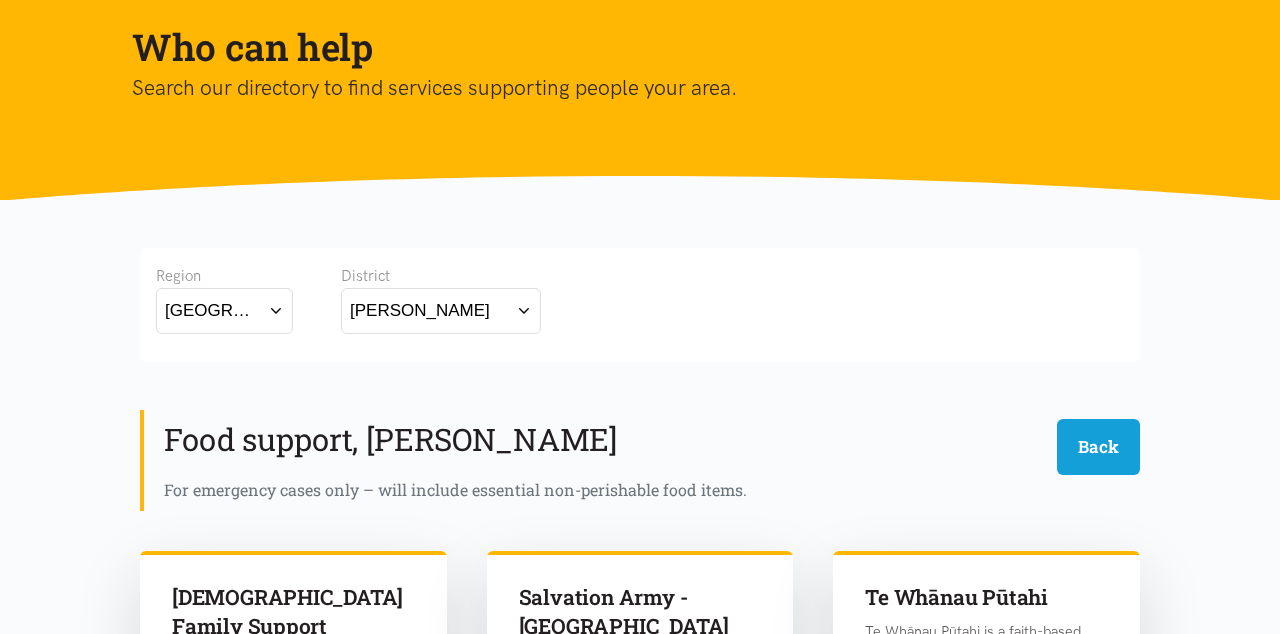 click on "[GEOGRAPHIC_DATA]" at bounding box center (224, 310) 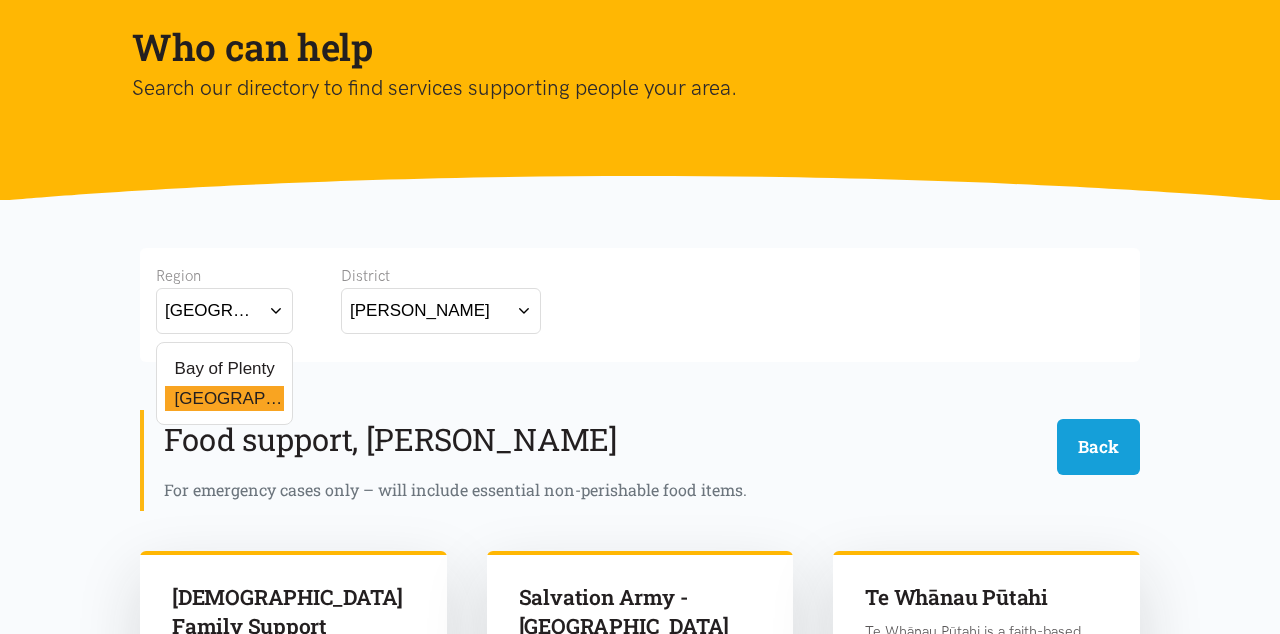 click on "[GEOGRAPHIC_DATA]" at bounding box center (224, 310) 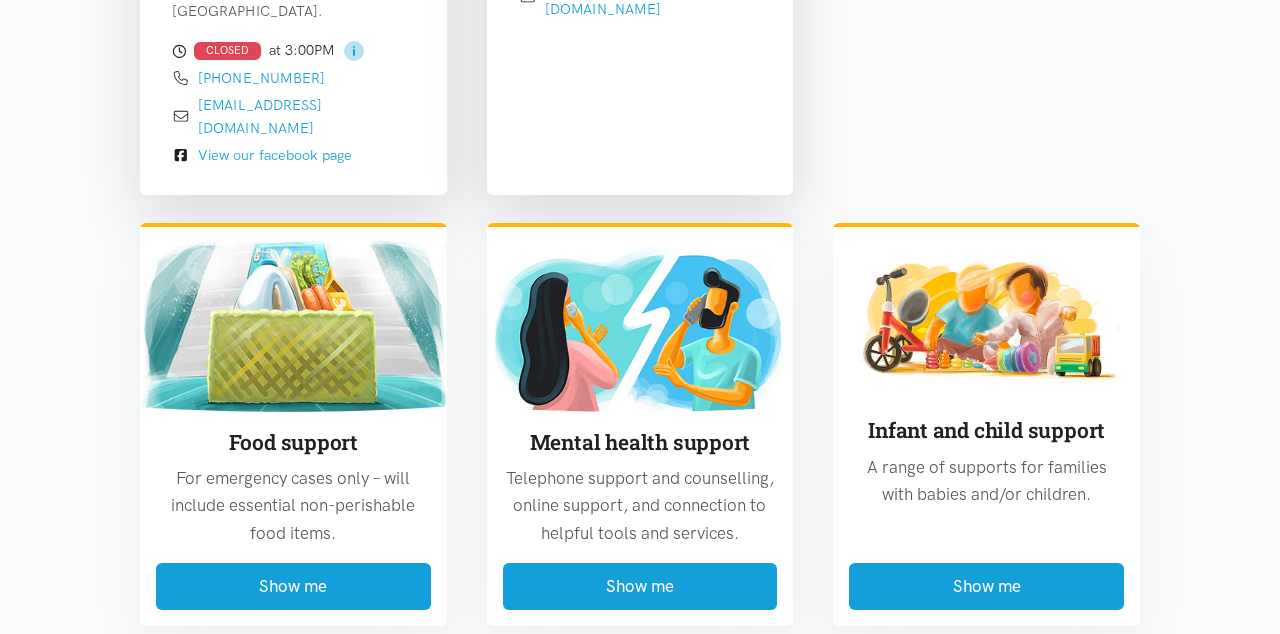 scroll, scrollTop: 2149, scrollLeft: 0, axis: vertical 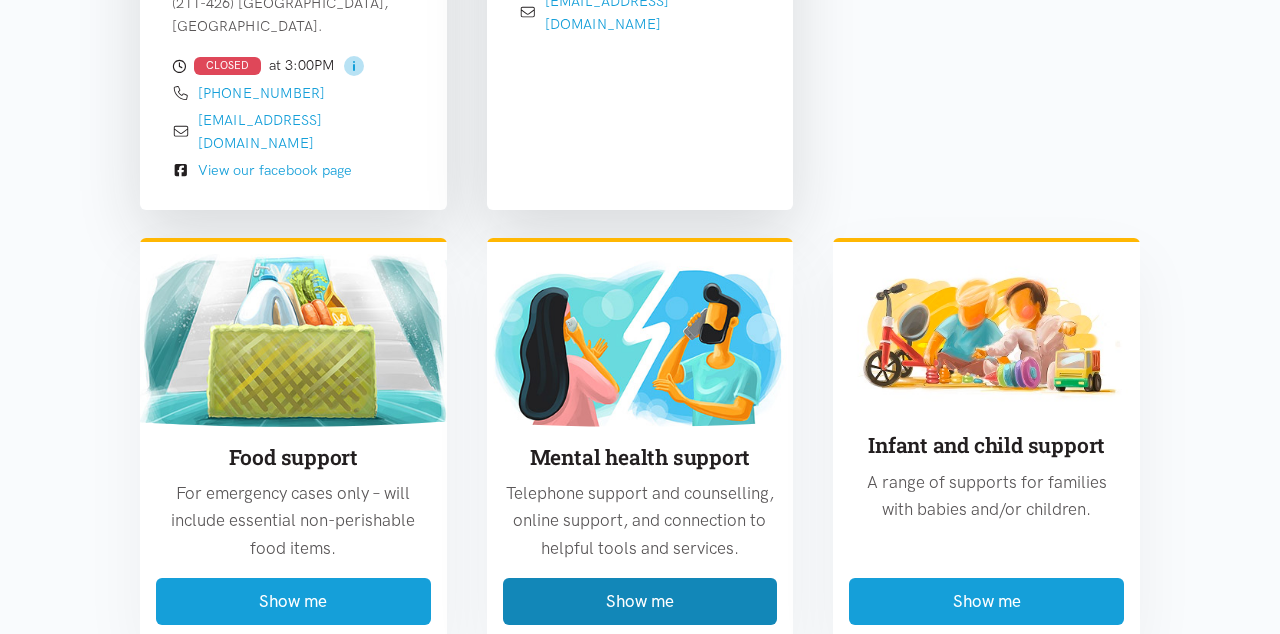 click on "Show me" at bounding box center [640, 601] 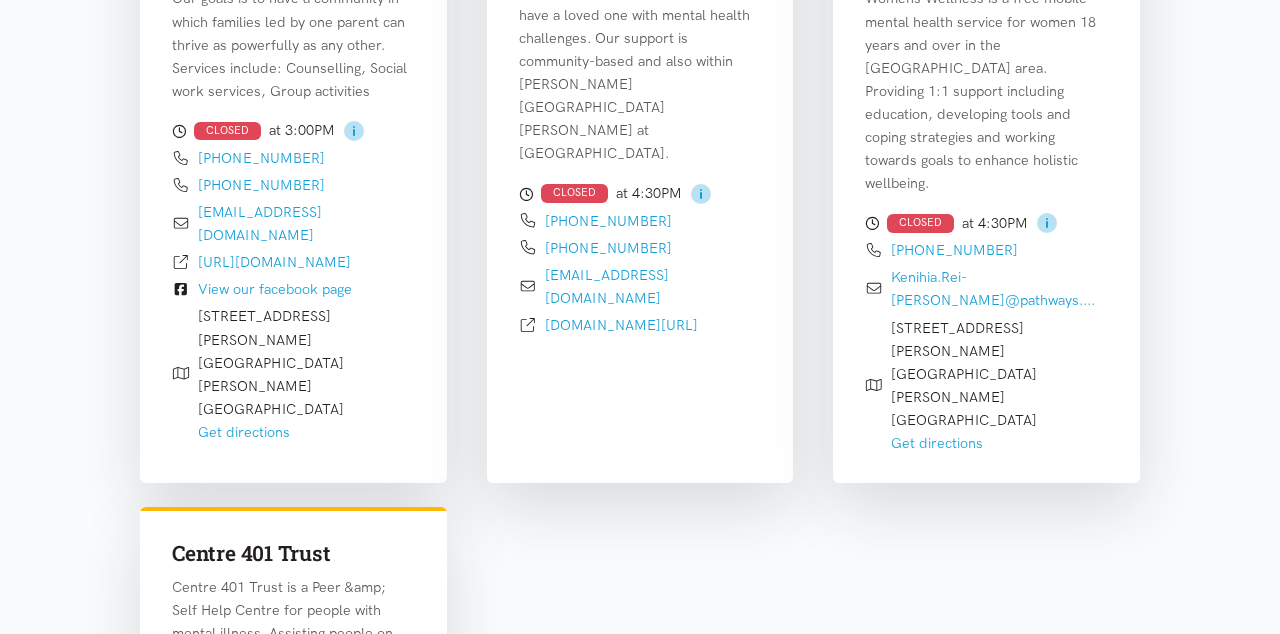 scroll, scrollTop: 3357, scrollLeft: 0, axis: vertical 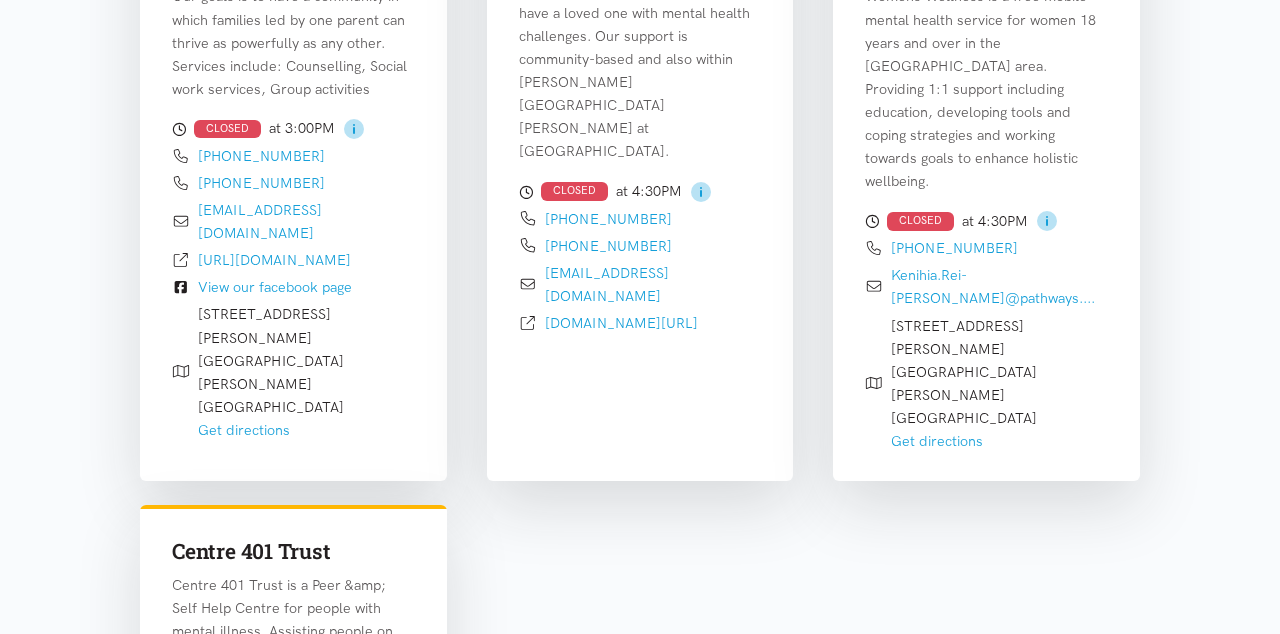 click on "Male Support Services Waikato
Free Phone Counselling Service: Counsellors are available from 9-5 each day throughout the week. You are welcome to call outside those hours and leave a message, and you will be contacted as soon as practical. ONLY FOR MALE SURVIVORS OF SEXUAL ABUSE.
CLOSED
at 5:00PM
Ruakura" at bounding box center (640, -801) 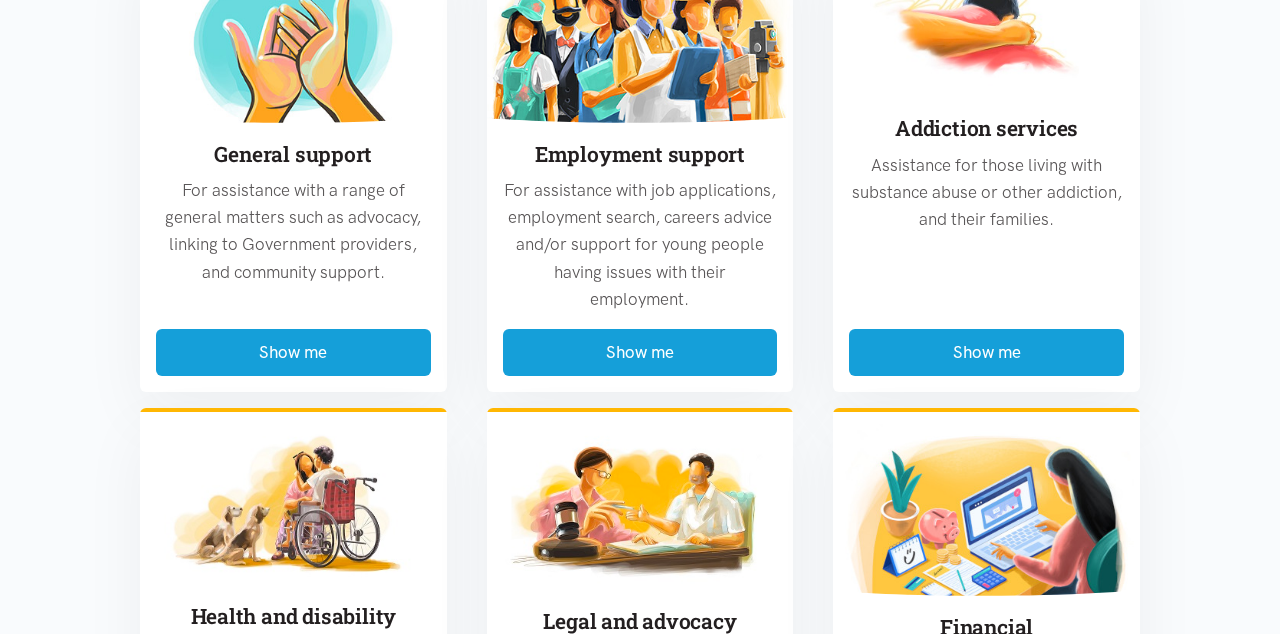 scroll, scrollTop: 4920, scrollLeft: 0, axis: vertical 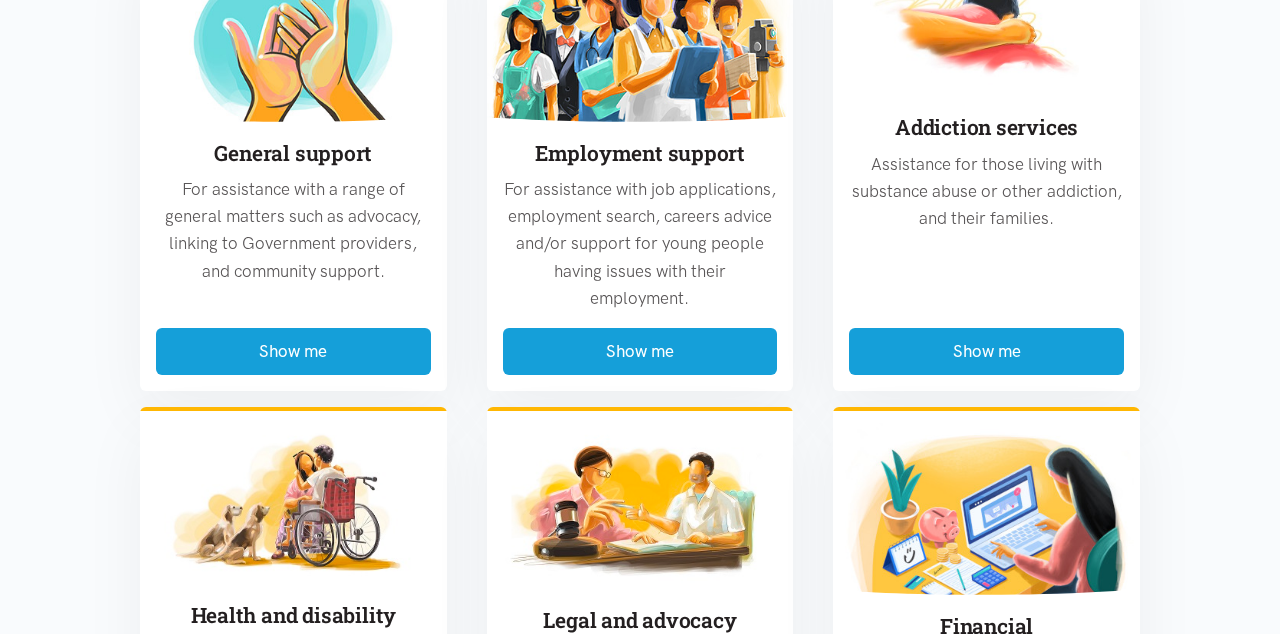 click on "Show me" at bounding box center (640, 772) 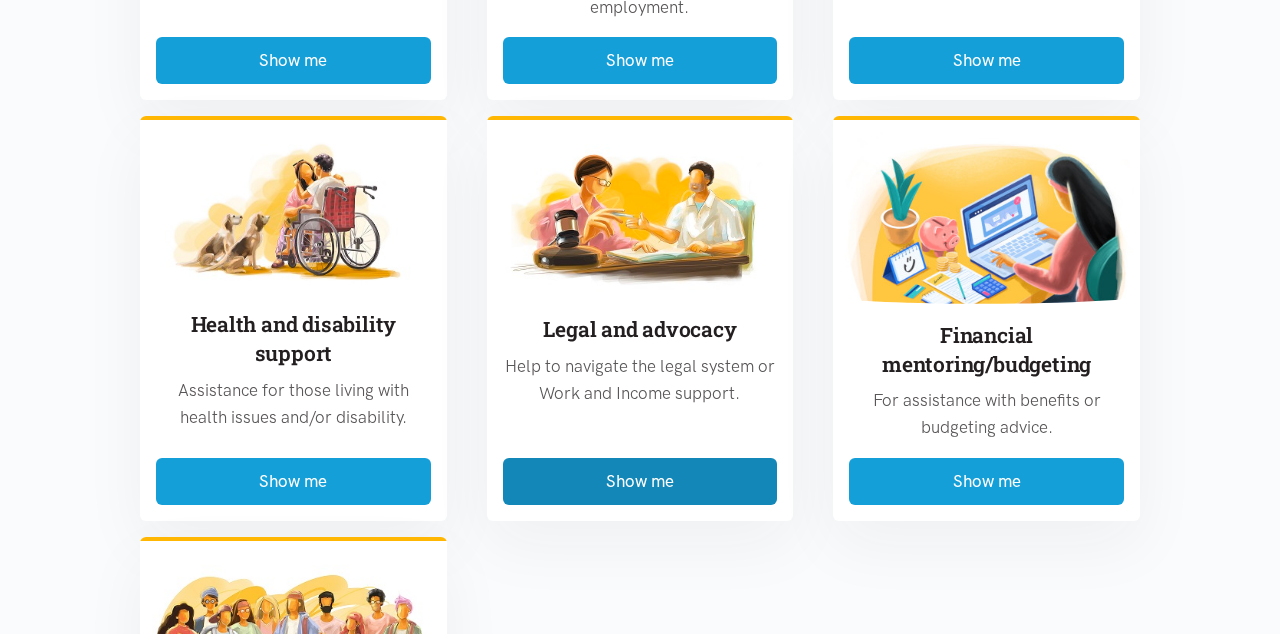 scroll, scrollTop: 3885, scrollLeft: 0, axis: vertical 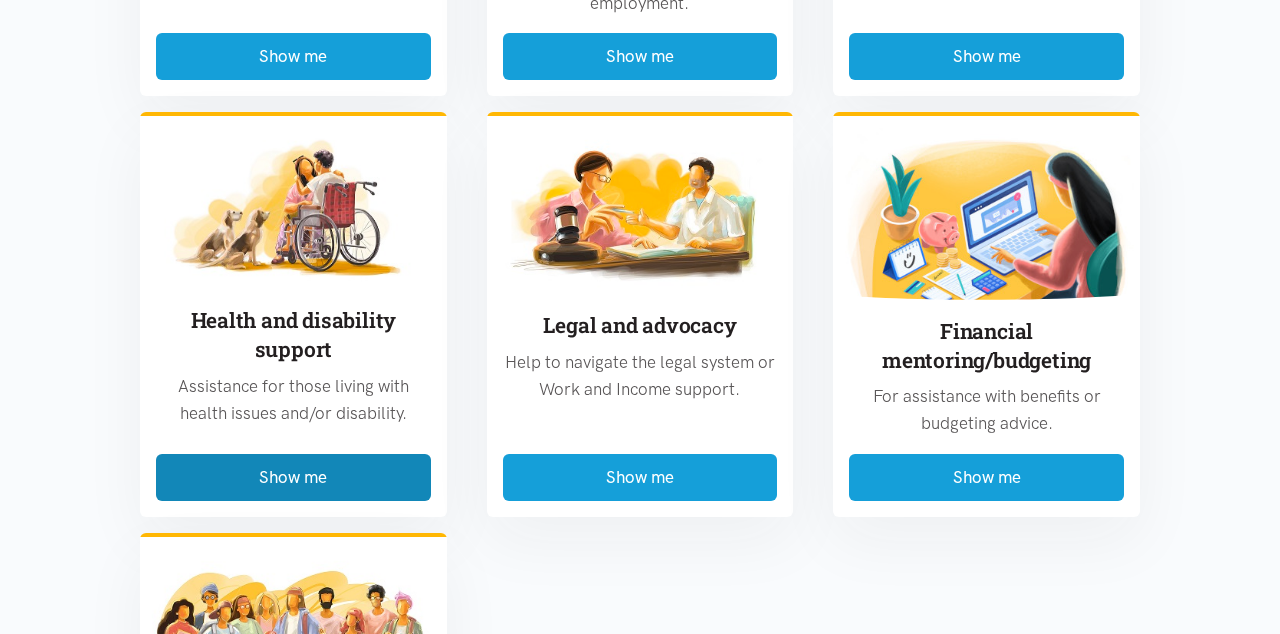 click on "Show me" at bounding box center (293, 477) 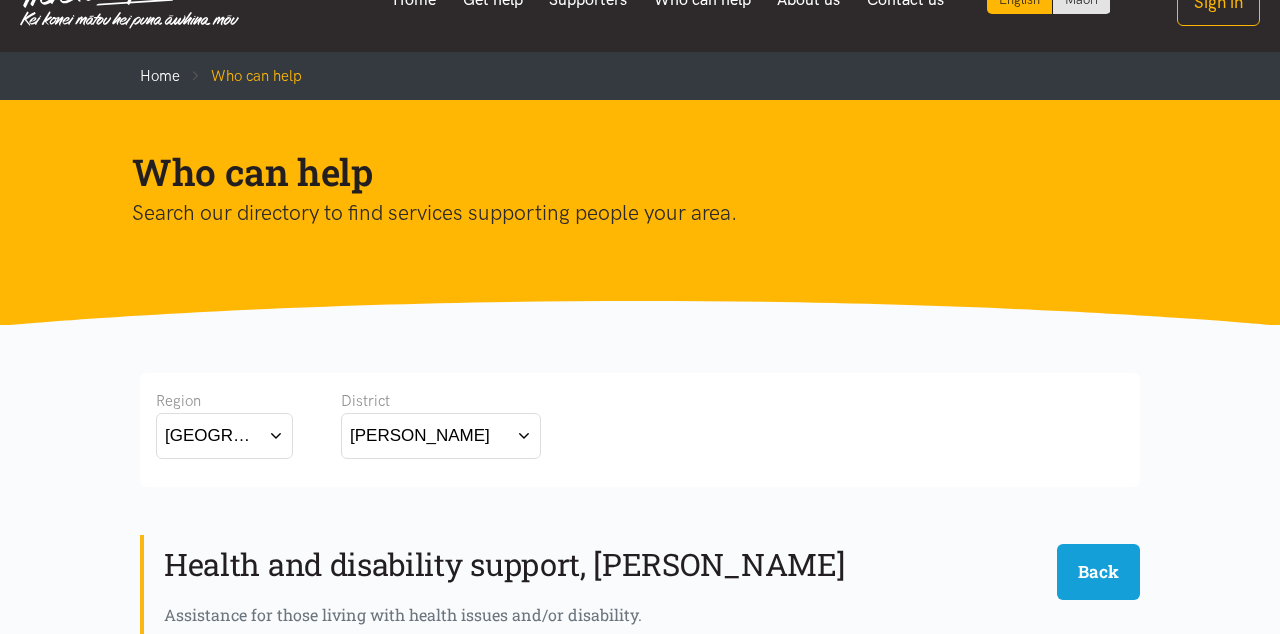 scroll, scrollTop: 0, scrollLeft: 0, axis: both 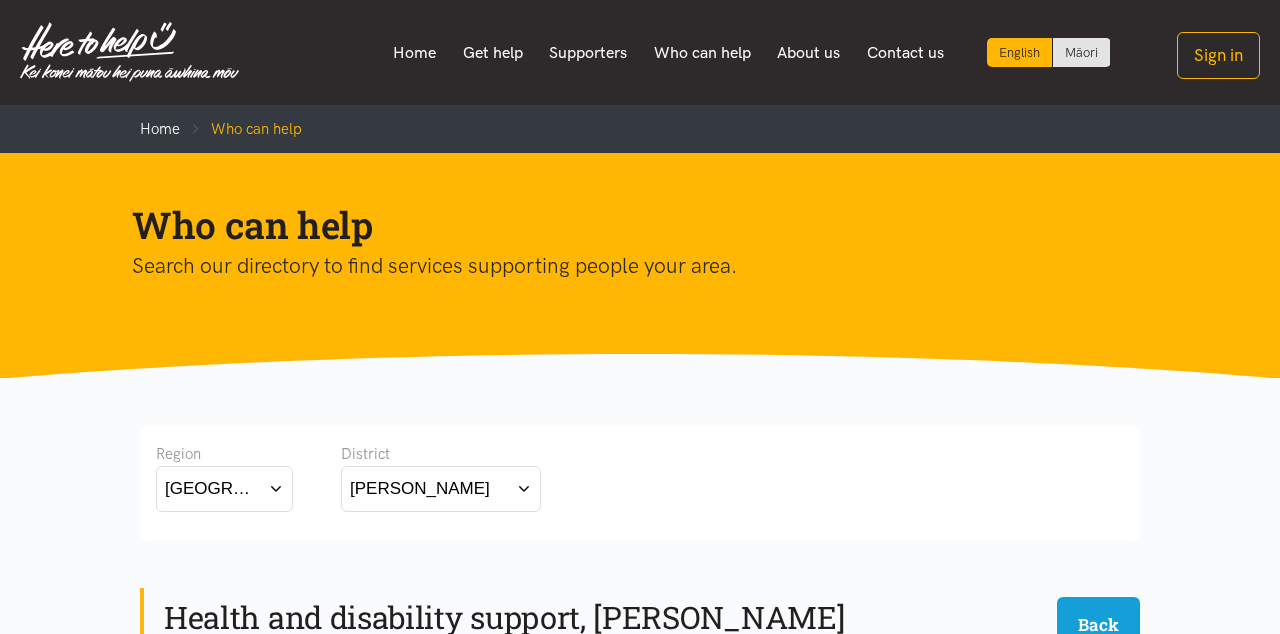 click on "Contact us" at bounding box center (906, 53) 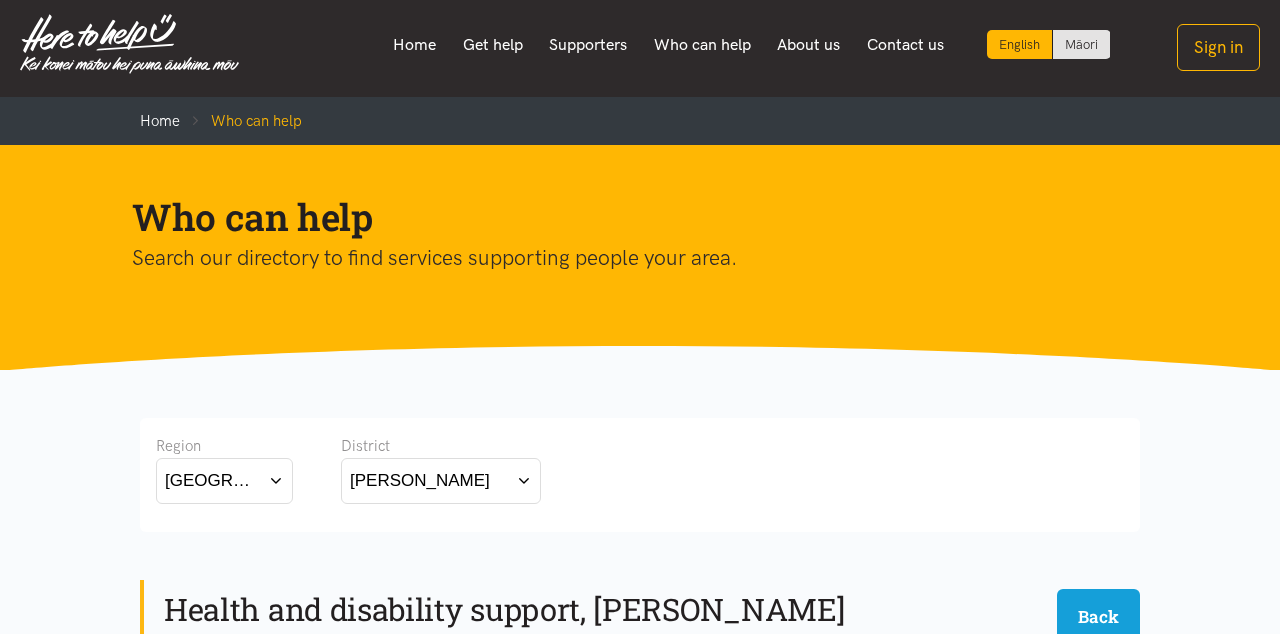 scroll, scrollTop: 0, scrollLeft: 0, axis: both 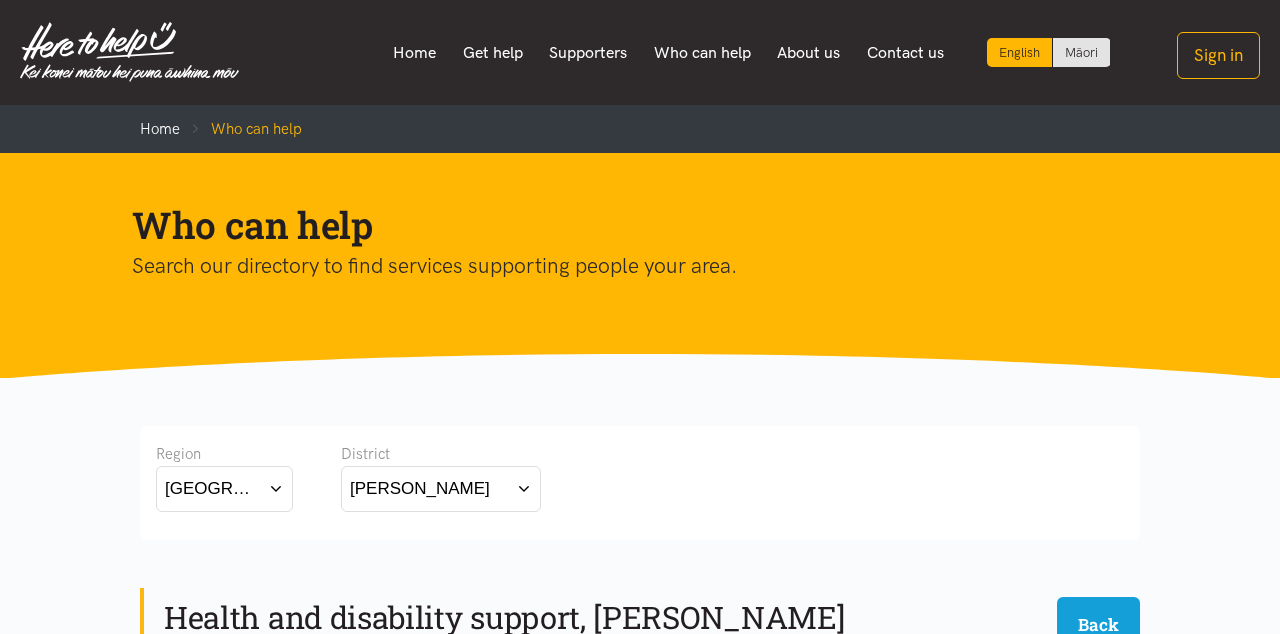 click on "Who can help" at bounding box center [703, 53] 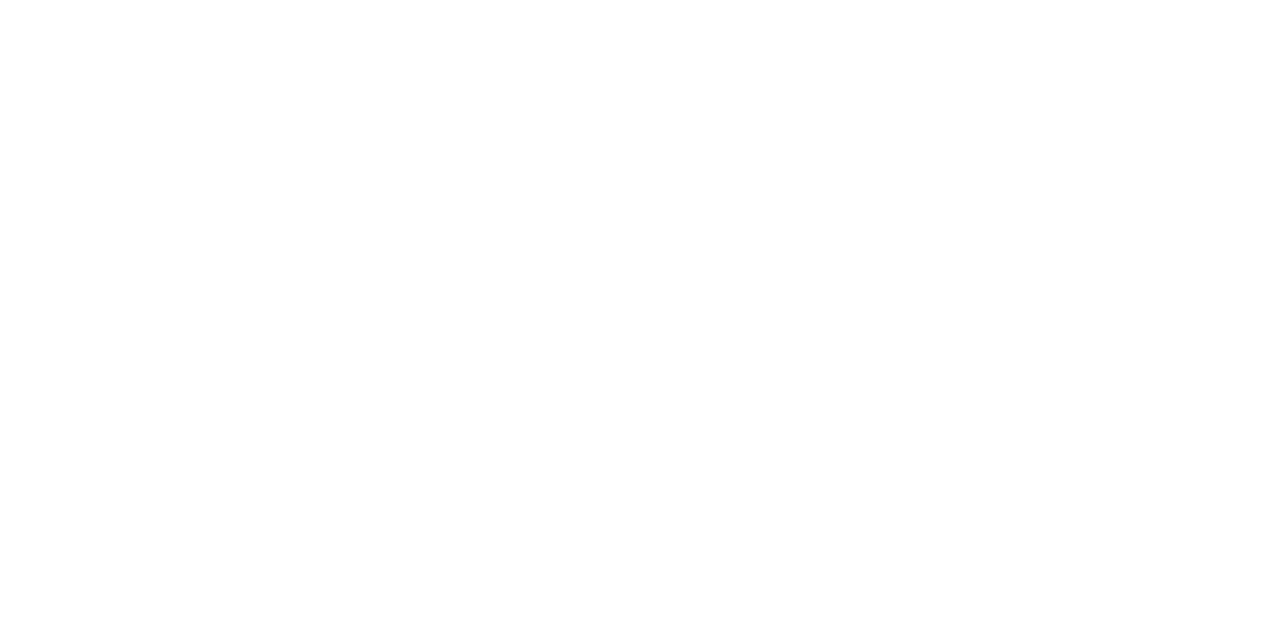 scroll, scrollTop: 0, scrollLeft: 0, axis: both 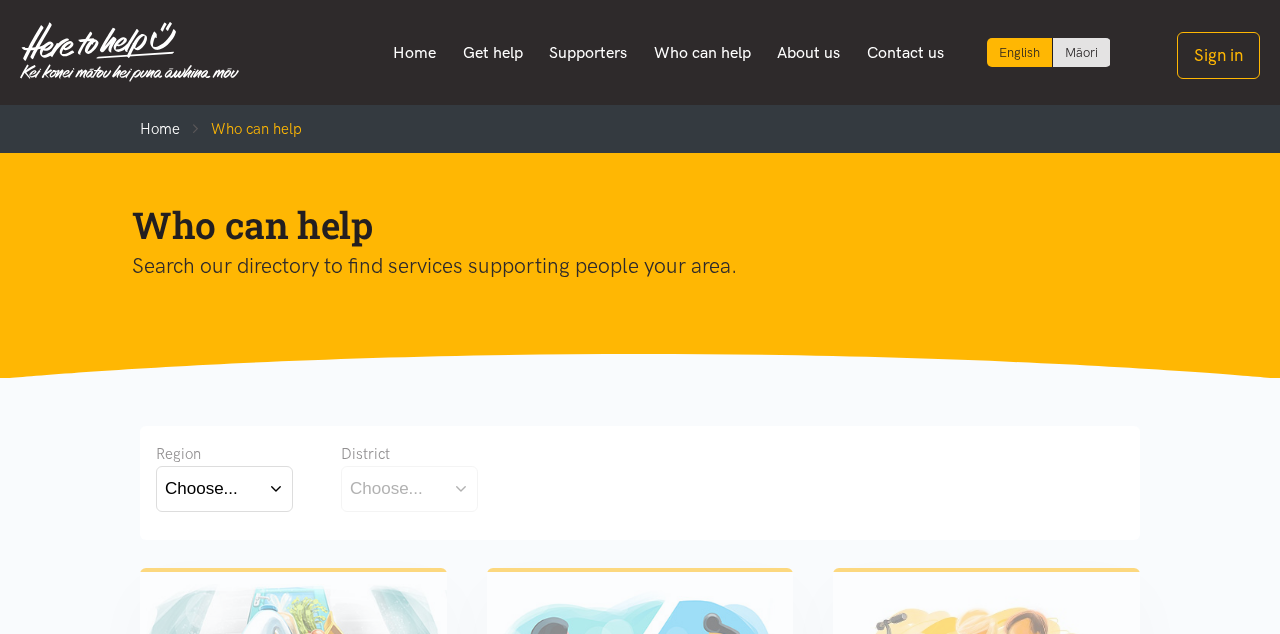 click on "Supporters" at bounding box center (588, 53) 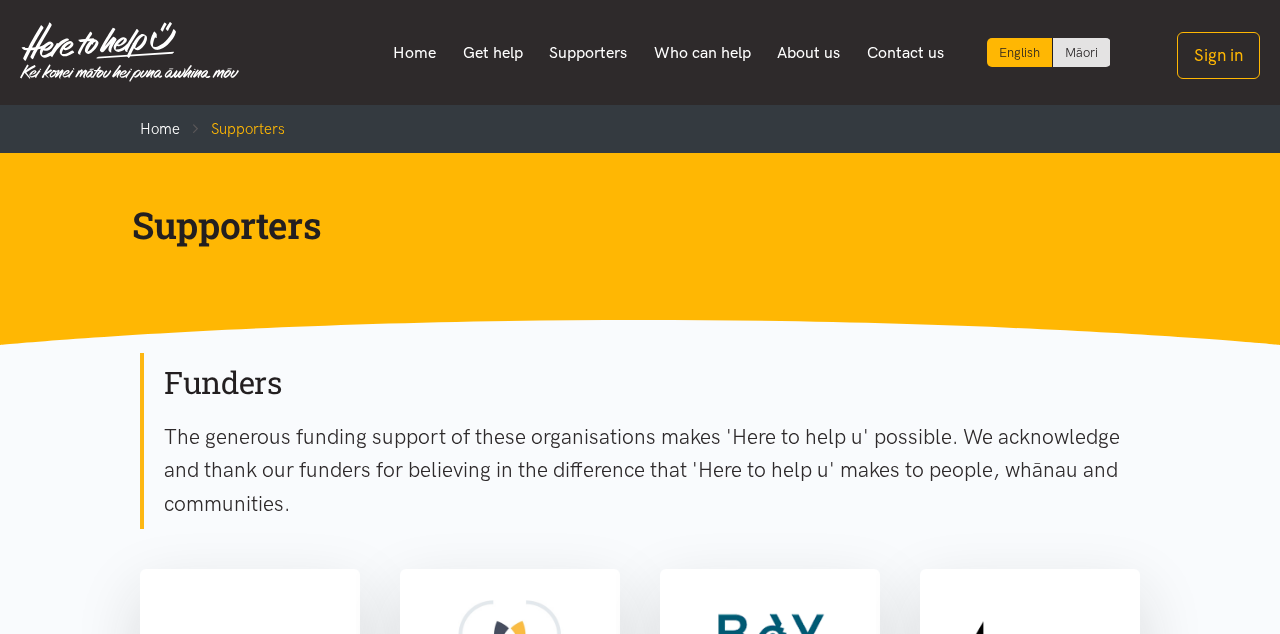 scroll, scrollTop: 0, scrollLeft: 0, axis: both 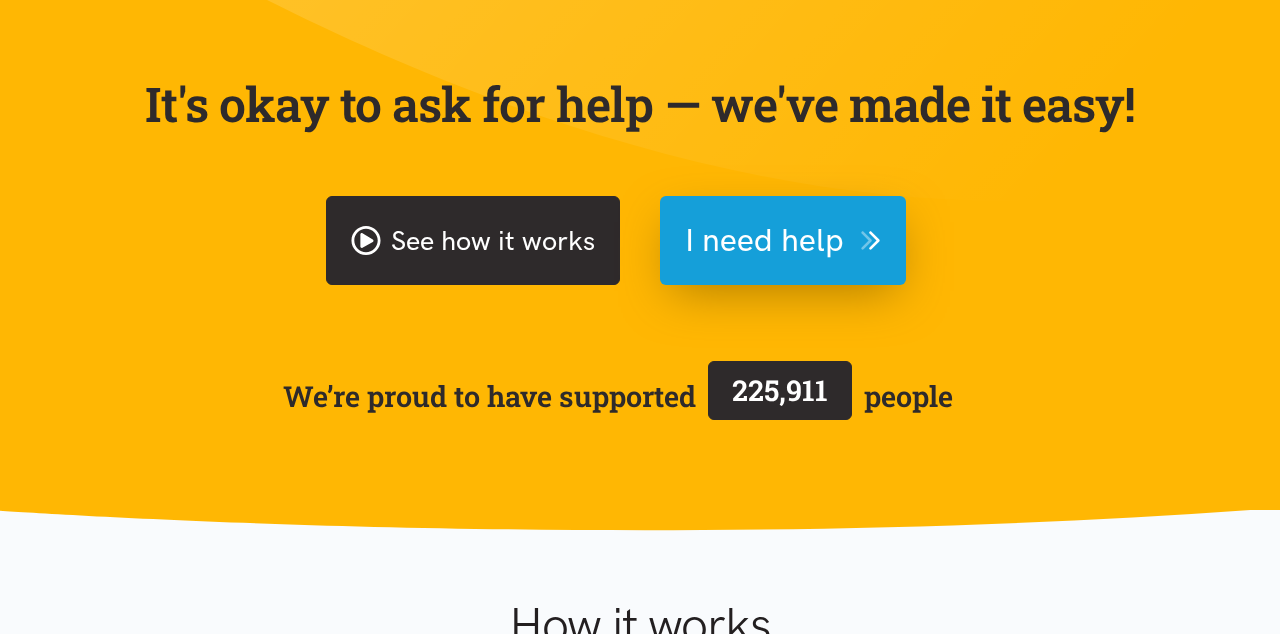 click on "See how it works" at bounding box center (473, 240) 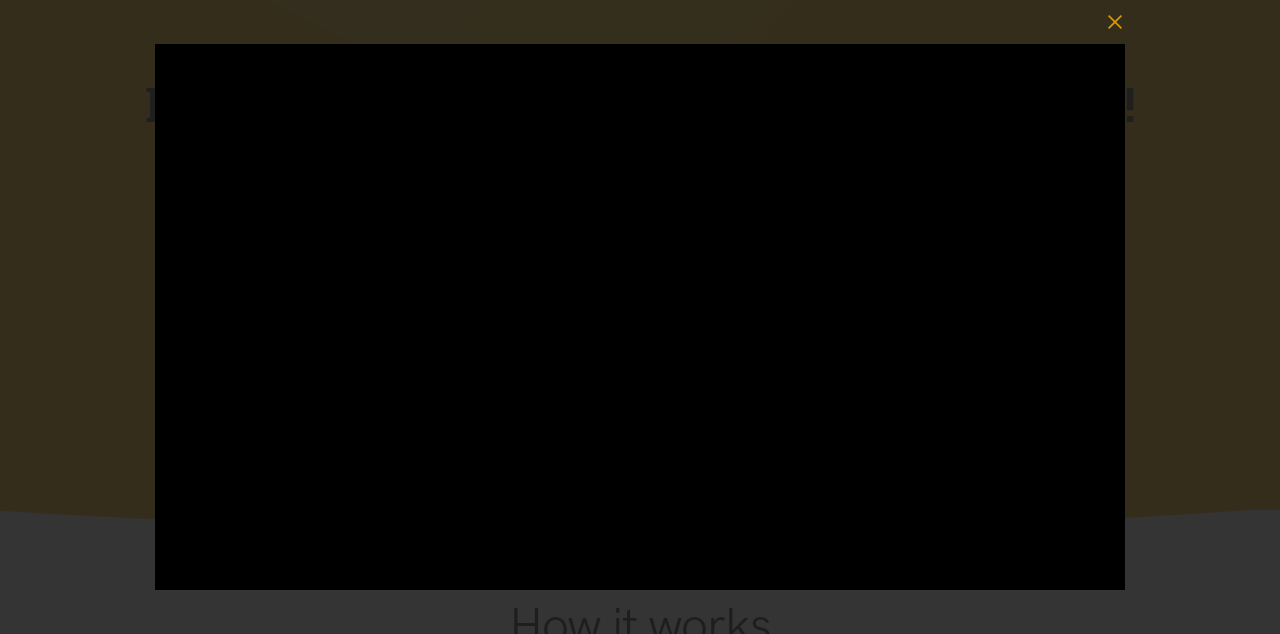 click 